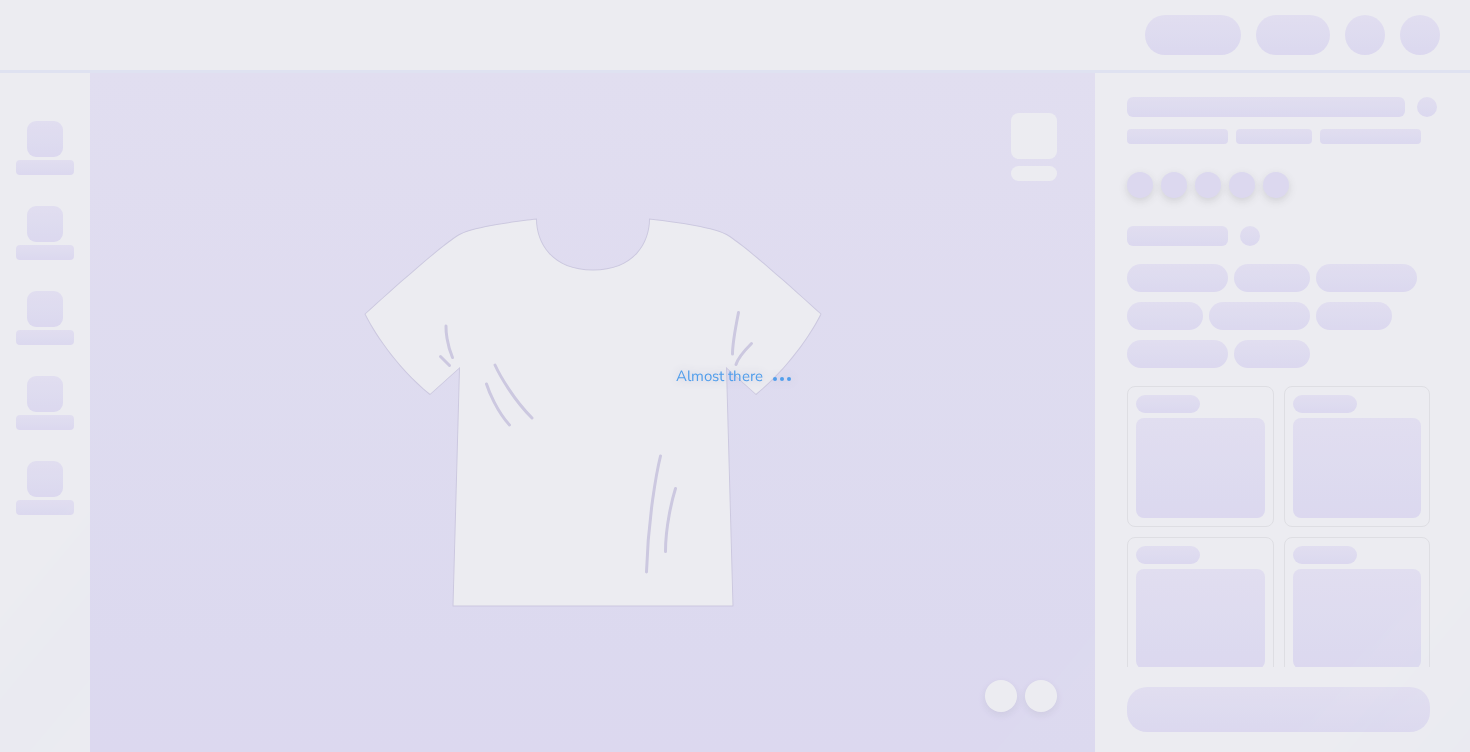 scroll, scrollTop: 0, scrollLeft: 0, axis: both 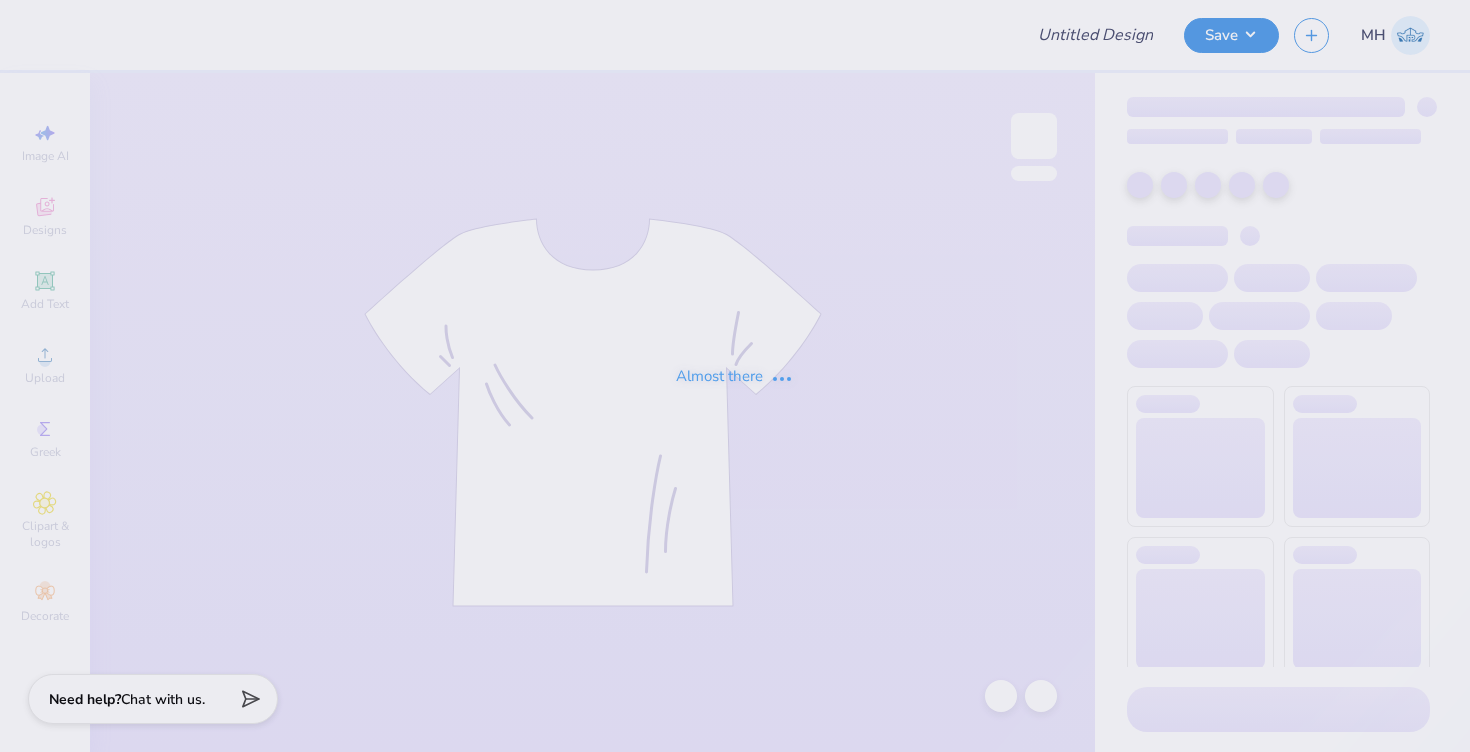 type on "[FIRST] [LAST] : [UNIVERSITY]" 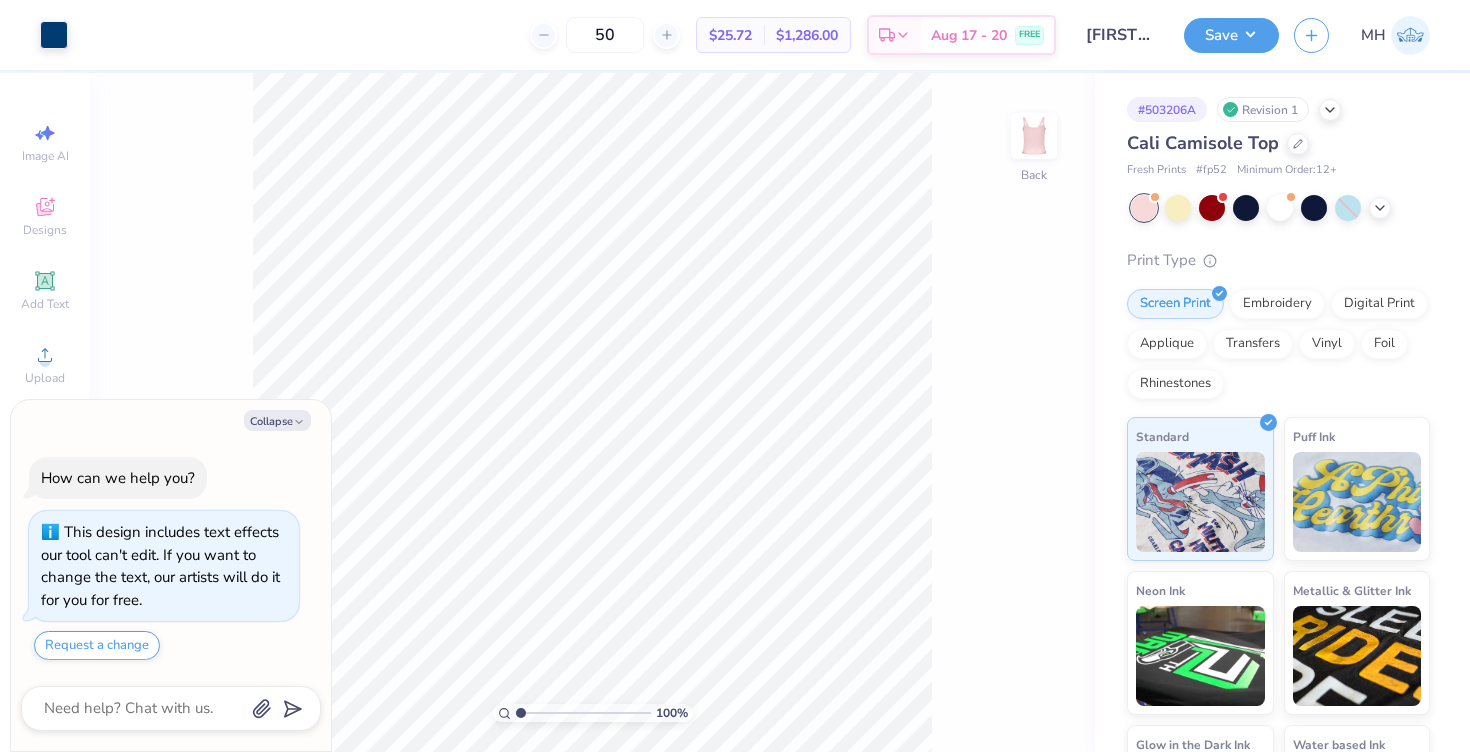 scroll, scrollTop: 56, scrollLeft: 0, axis: vertical 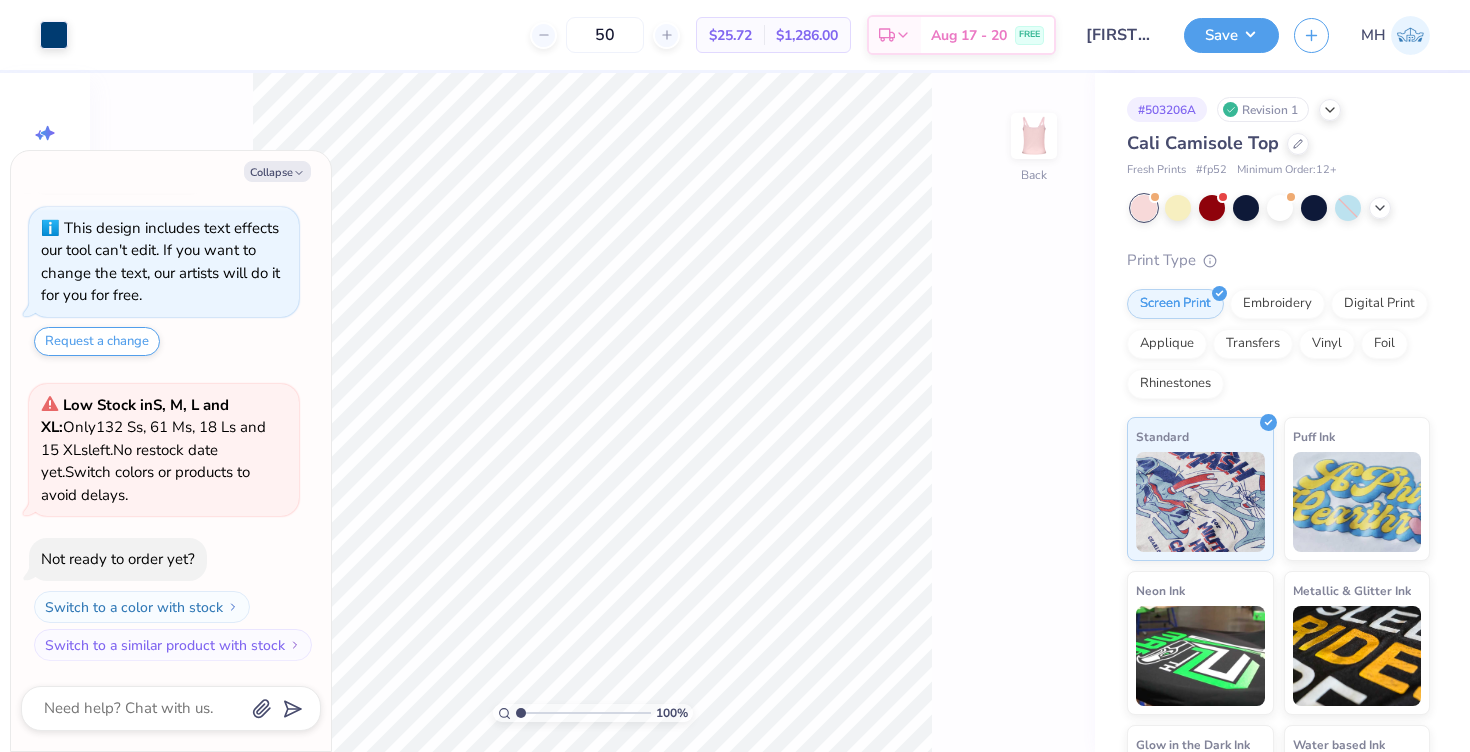 click on "Cali Camisole Top" at bounding box center (1278, 143) 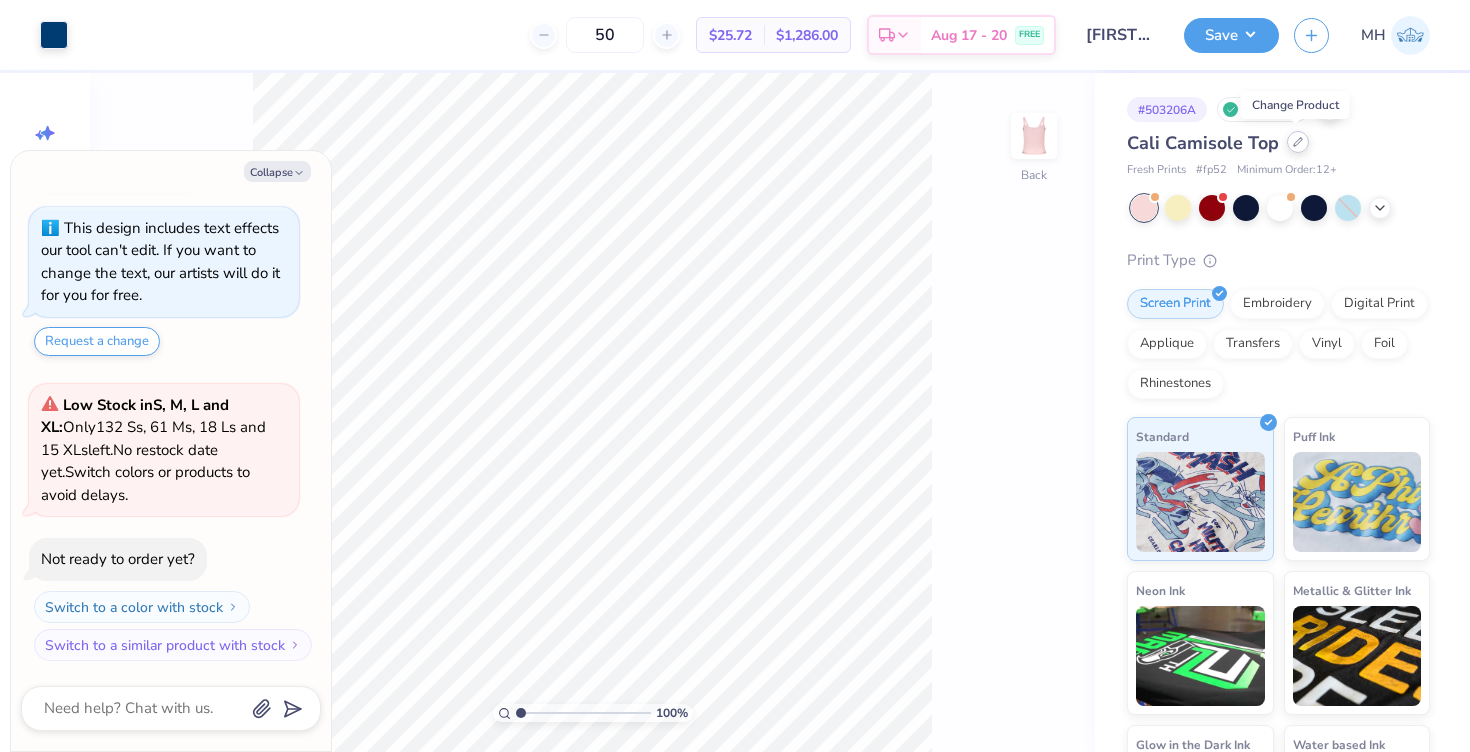 click at bounding box center [1298, 142] 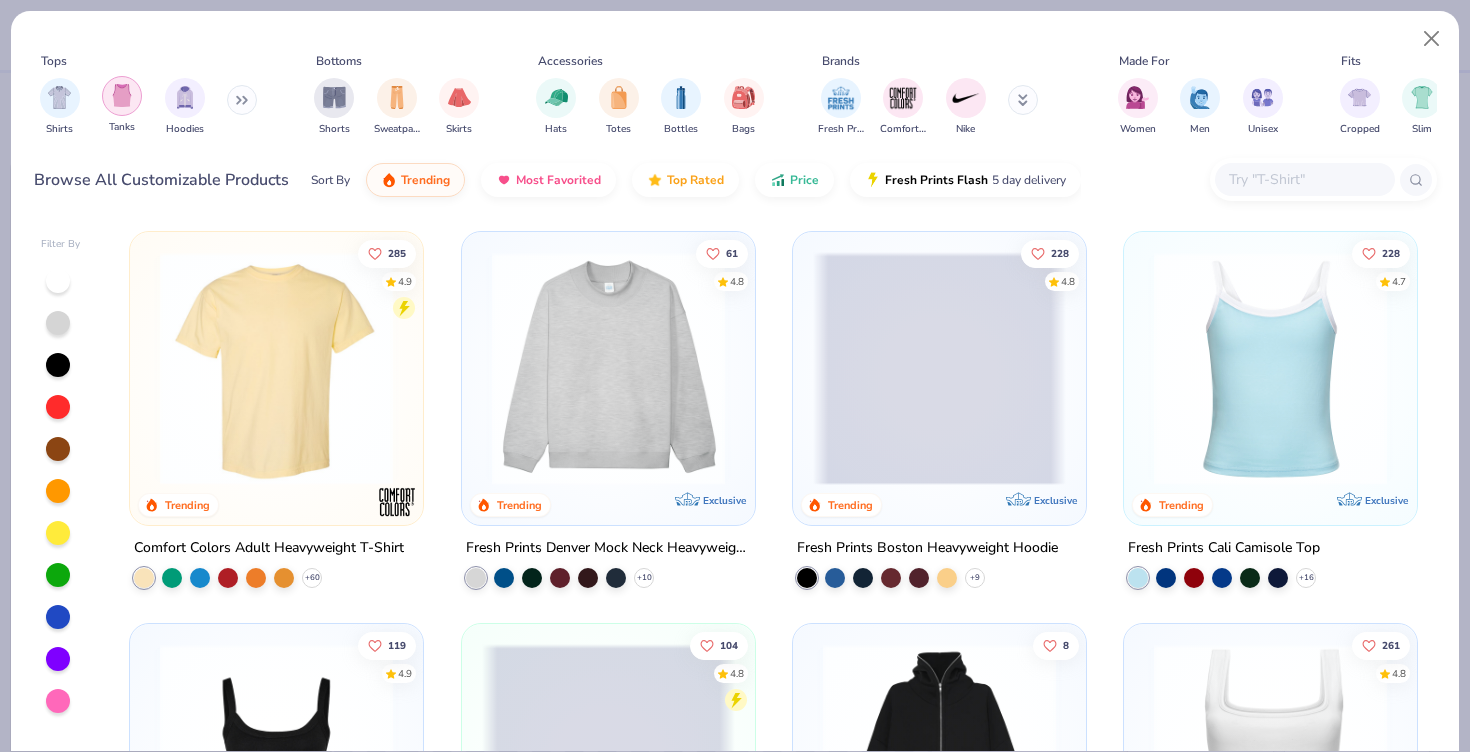 click at bounding box center [122, 96] 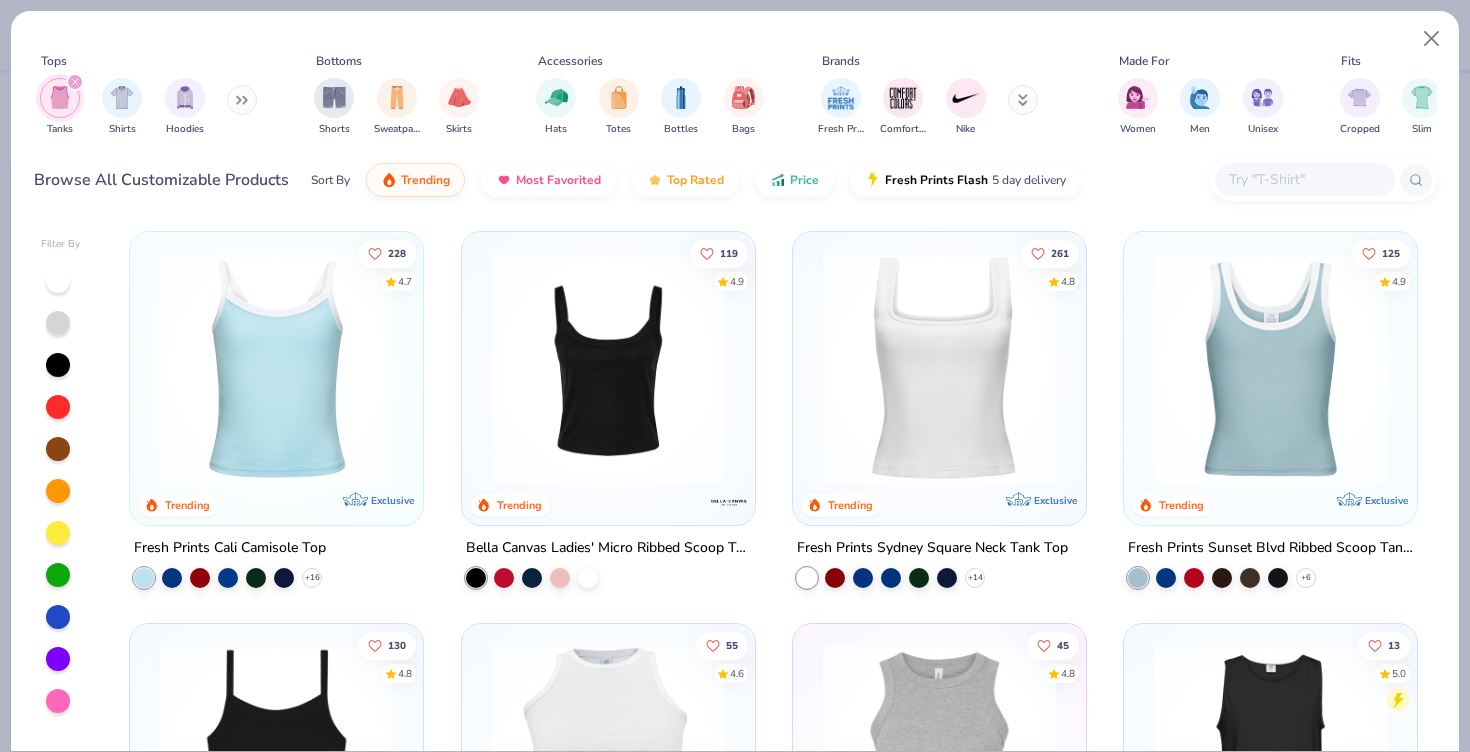 click at bounding box center [608, 373] 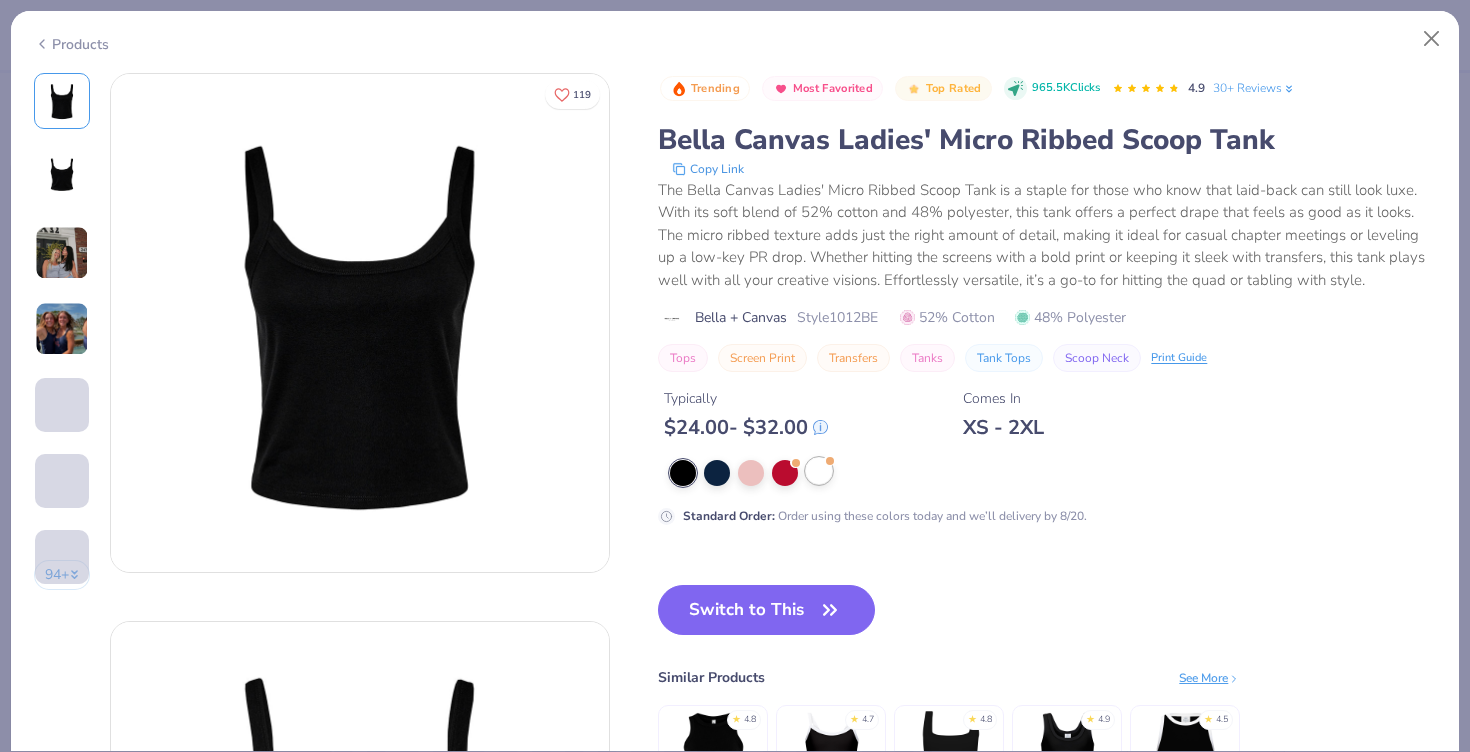 click at bounding box center (819, 471) 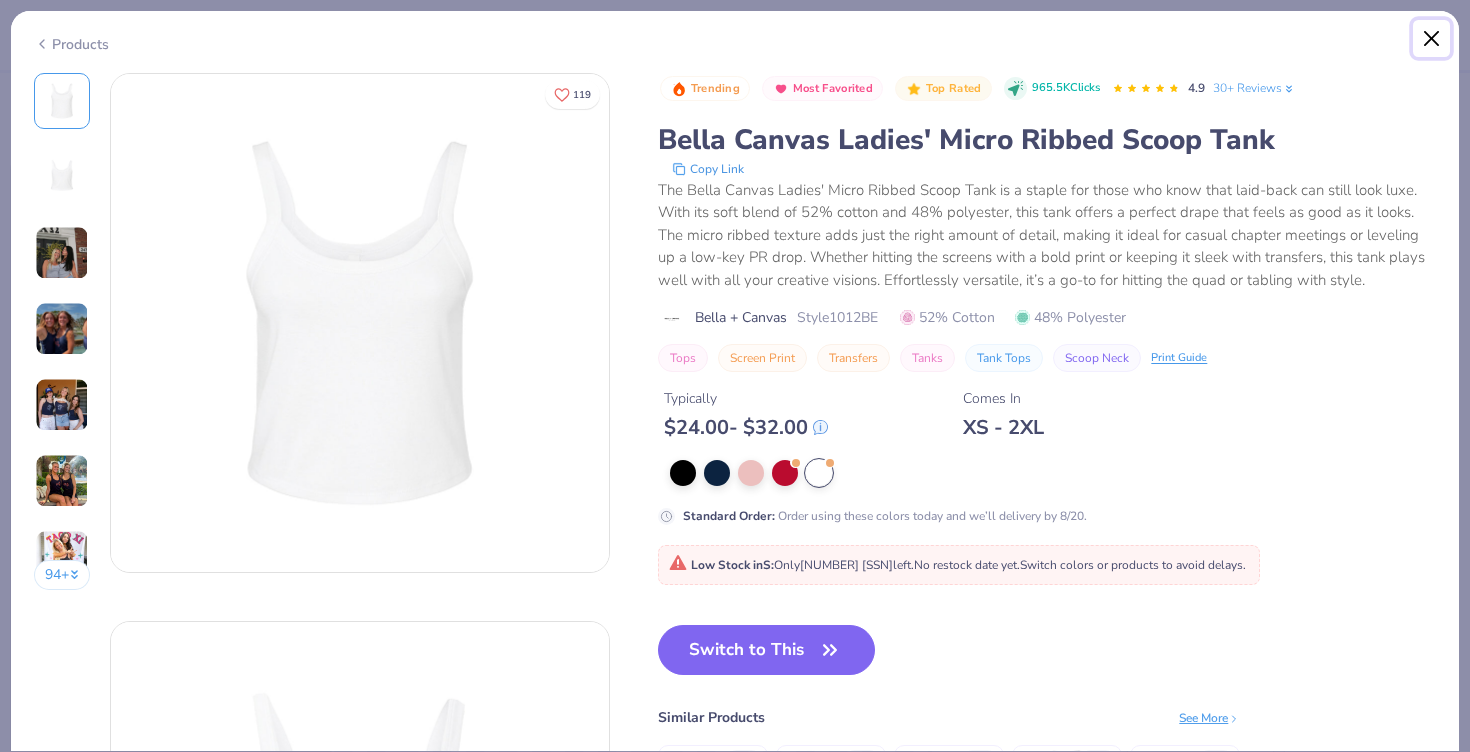 click at bounding box center [1432, 39] 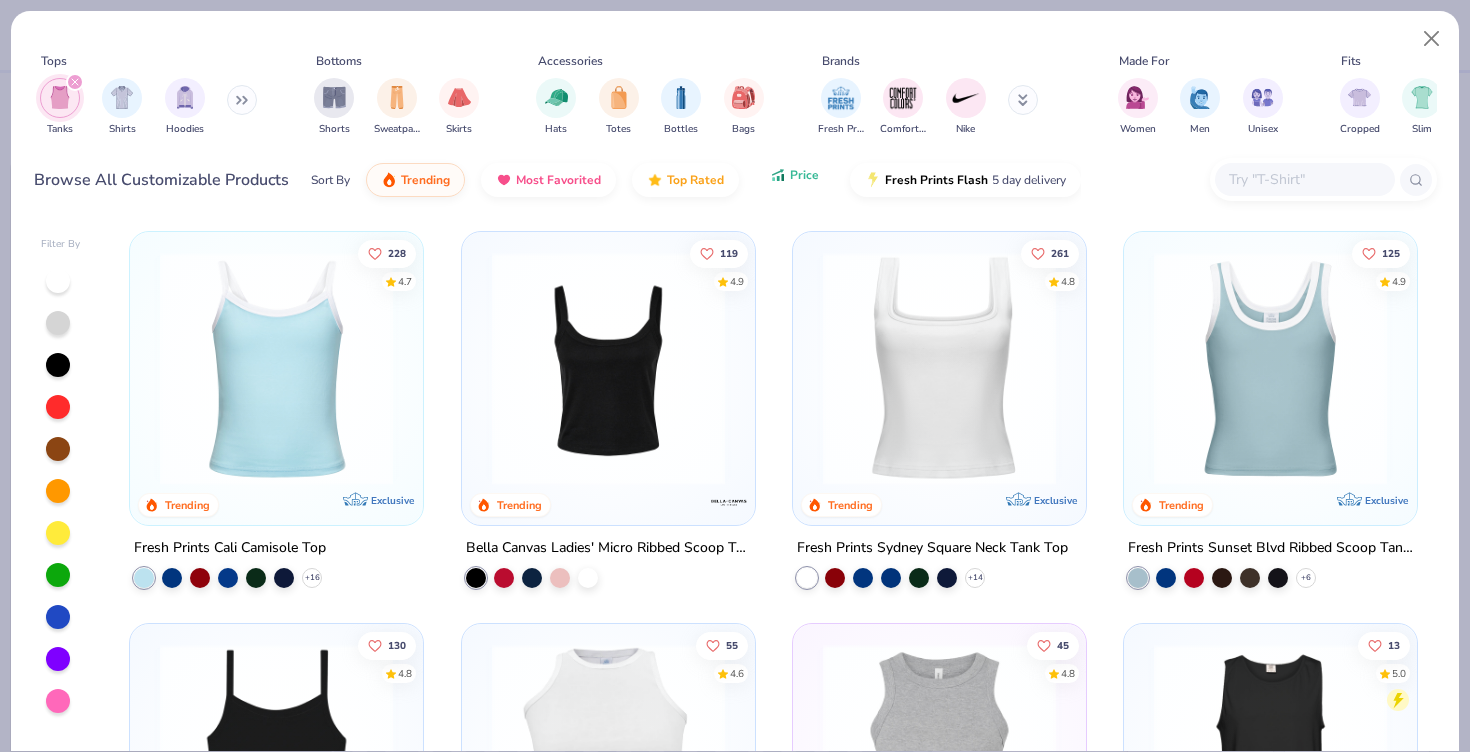 click 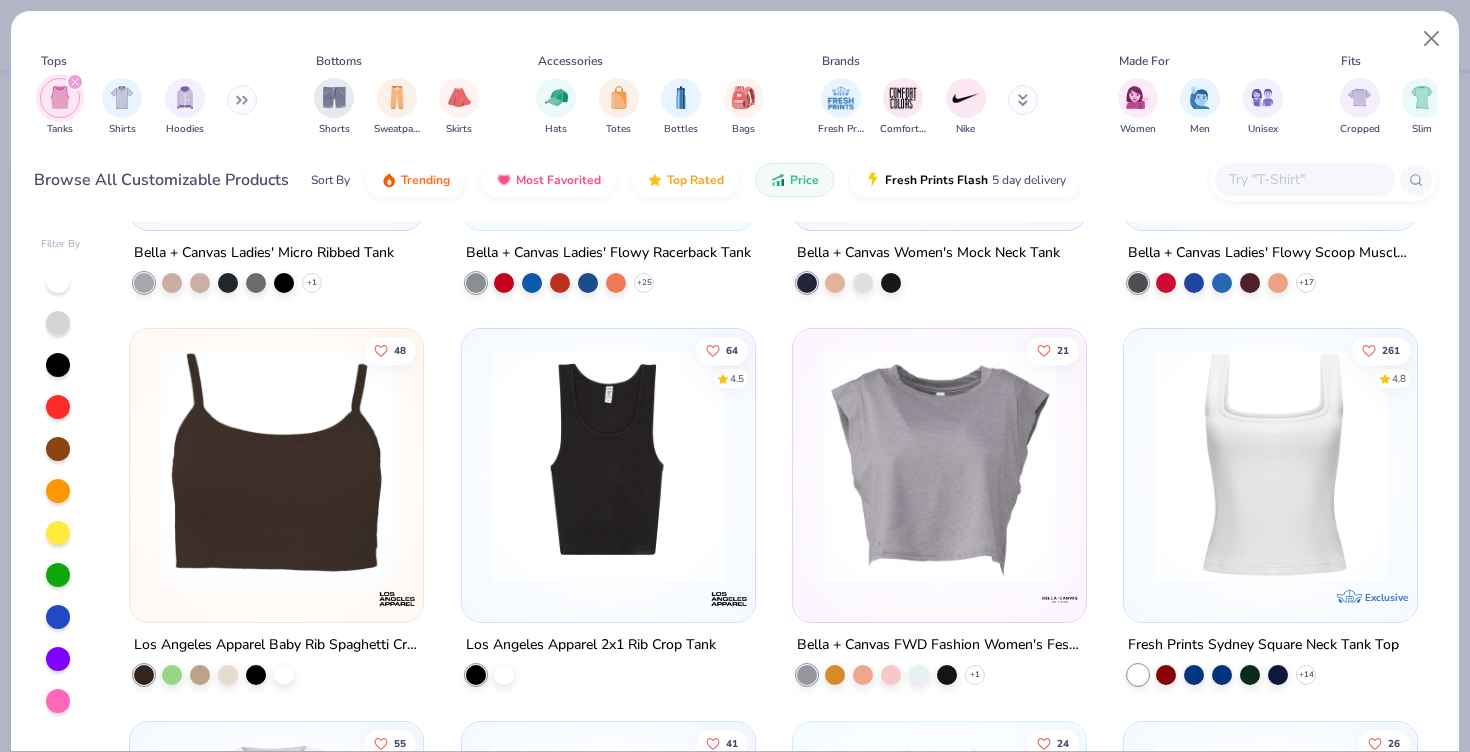 scroll, scrollTop: 1857, scrollLeft: 0, axis: vertical 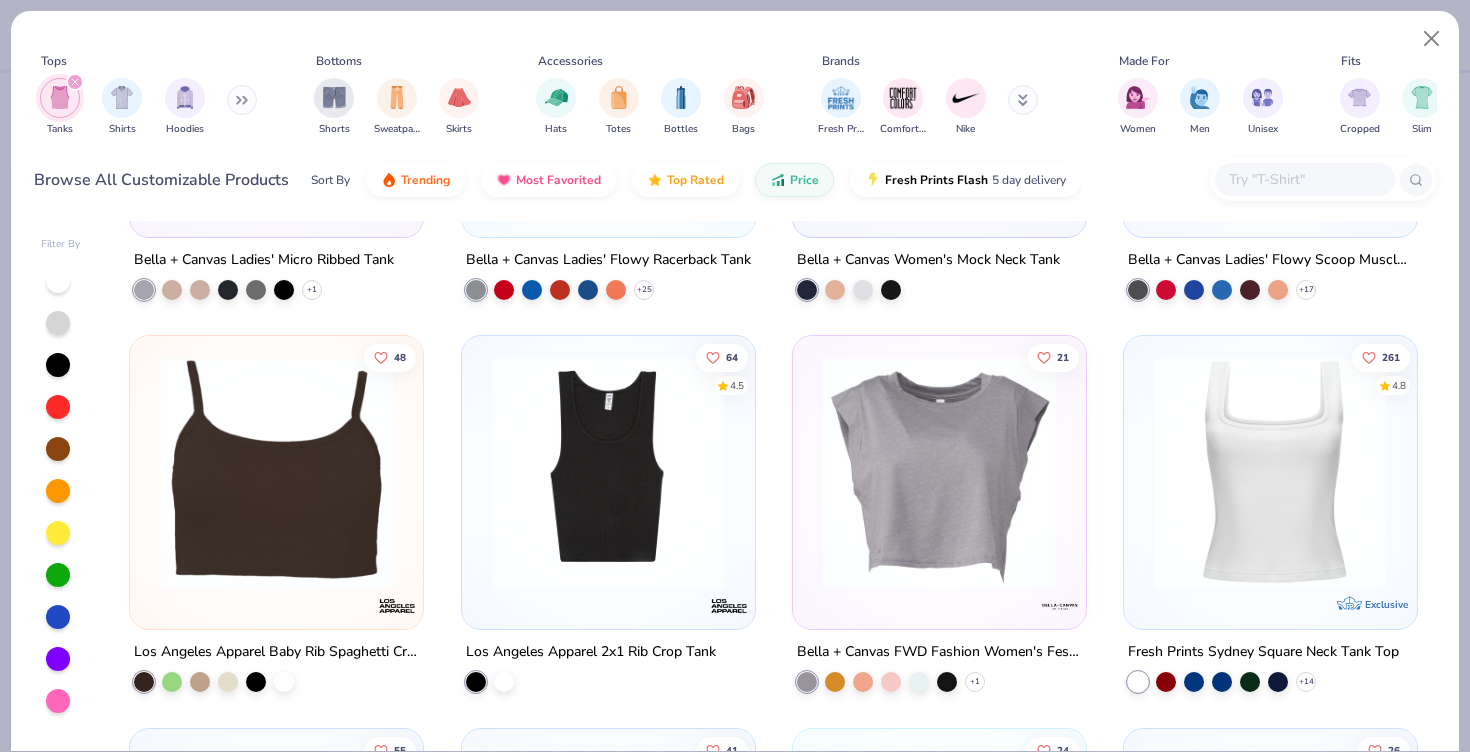 click at bounding box center [1270, 472] 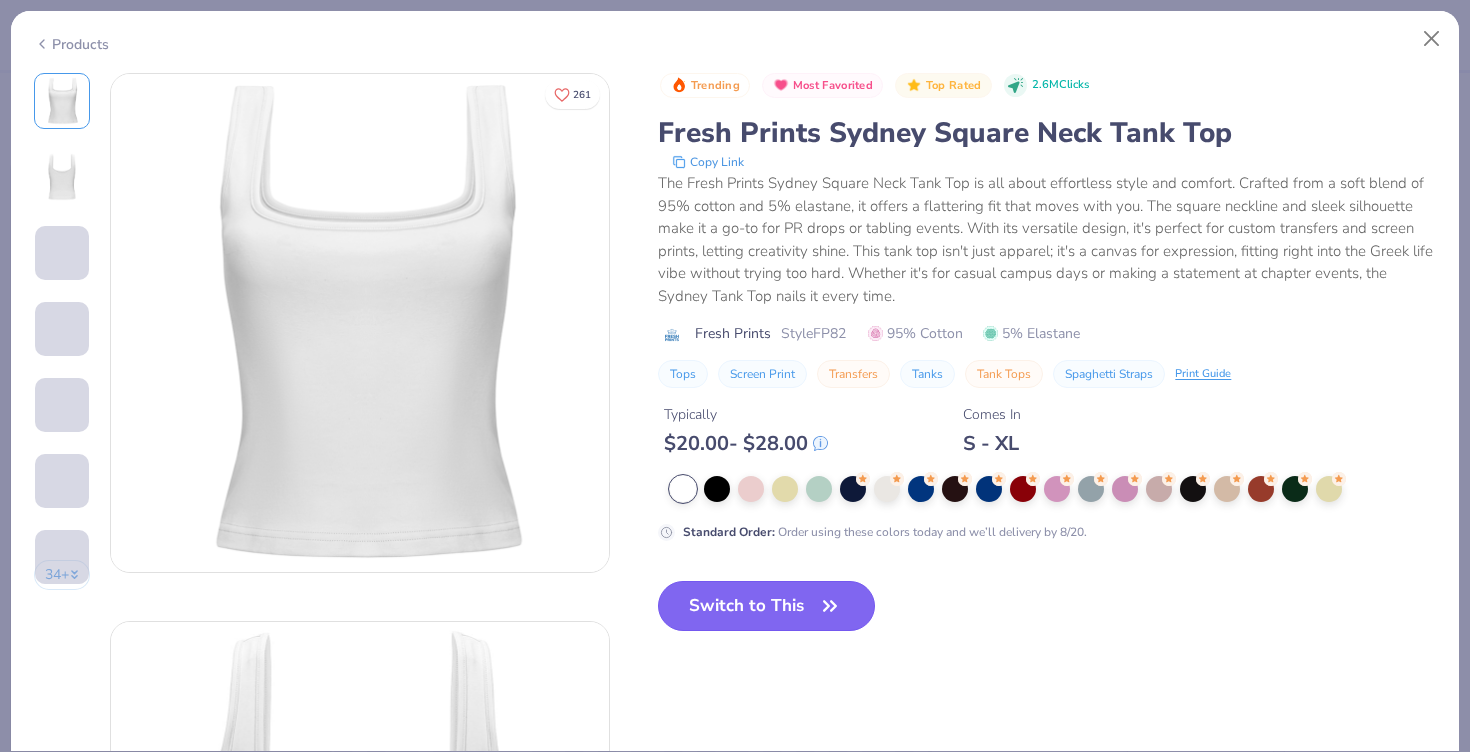 click on "Switch to This" at bounding box center [766, 606] 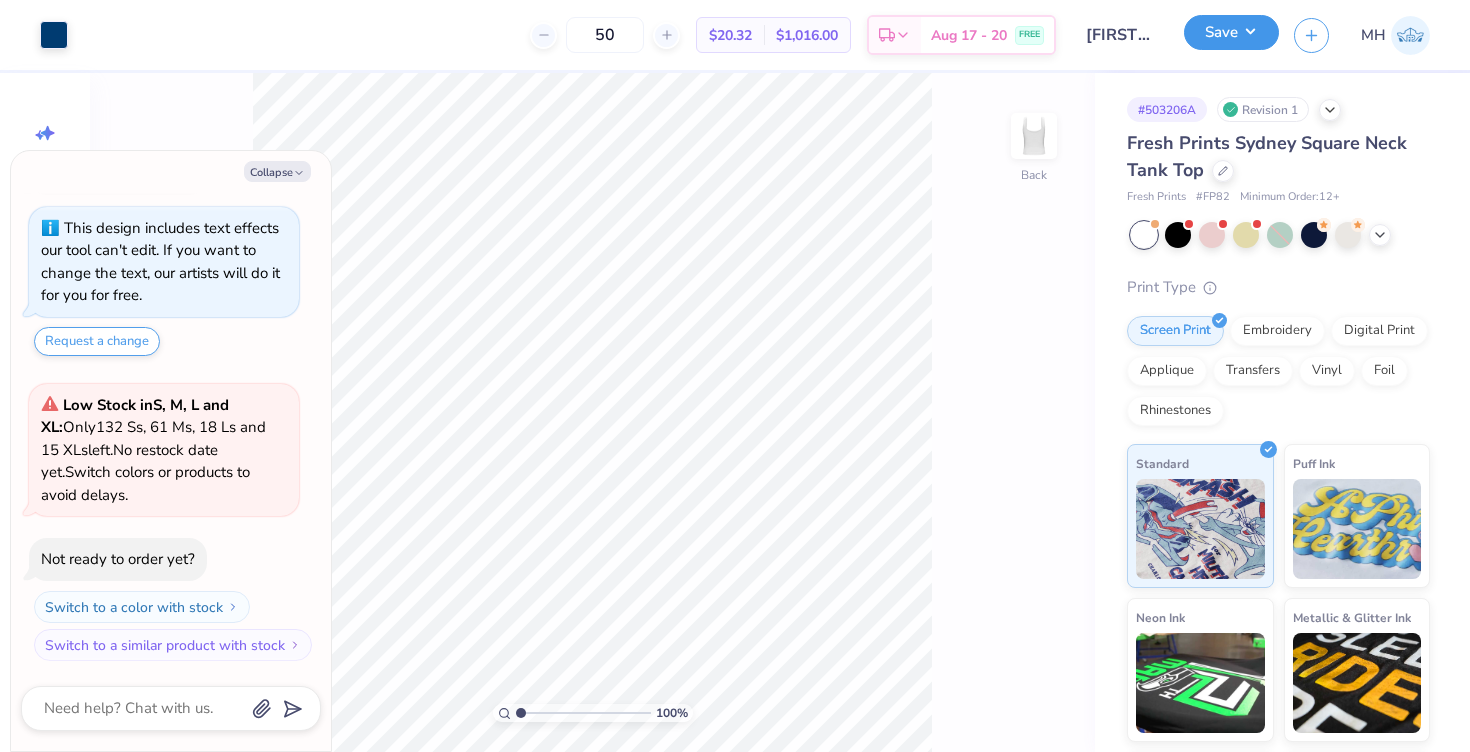 click on "Save" at bounding box center [1231, 32] 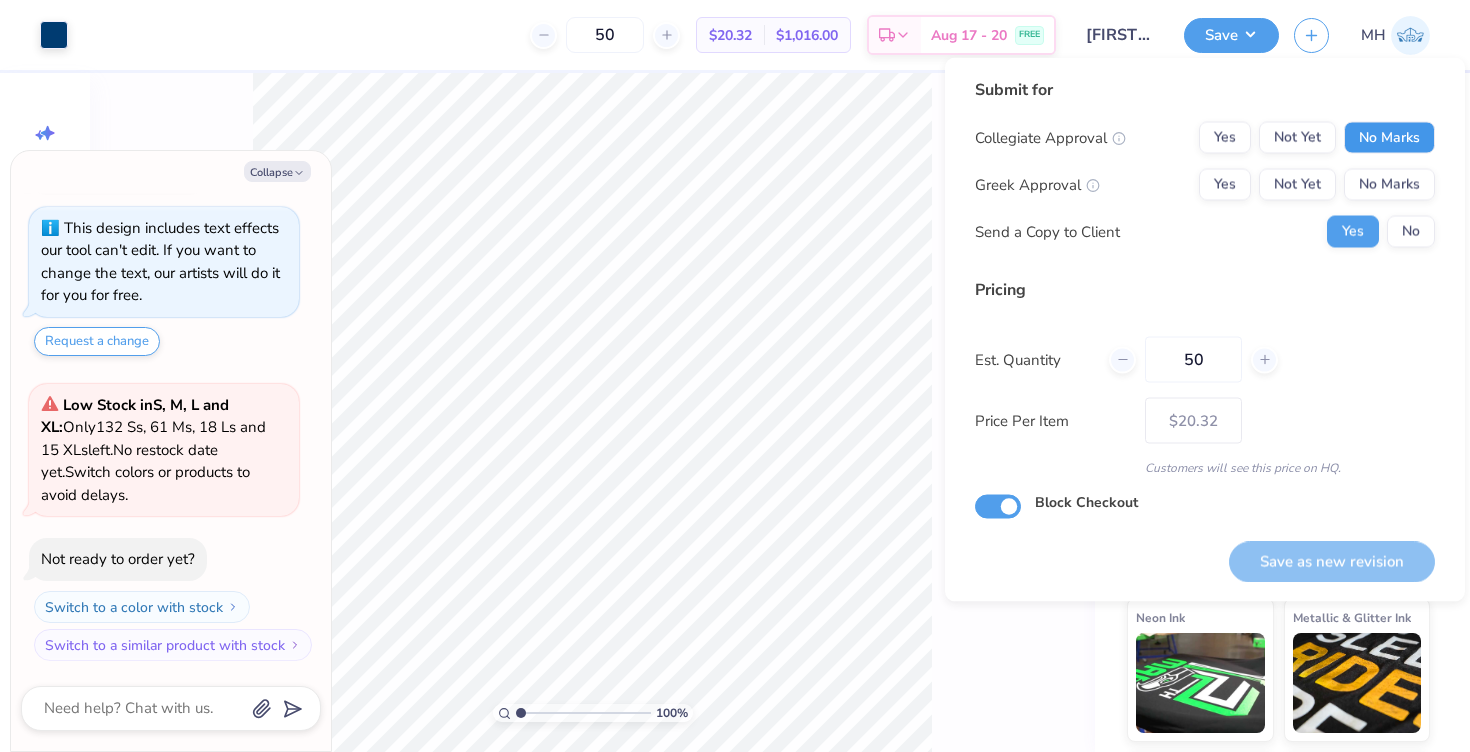 click on "No Marks" at bounding box center [1389, 138] 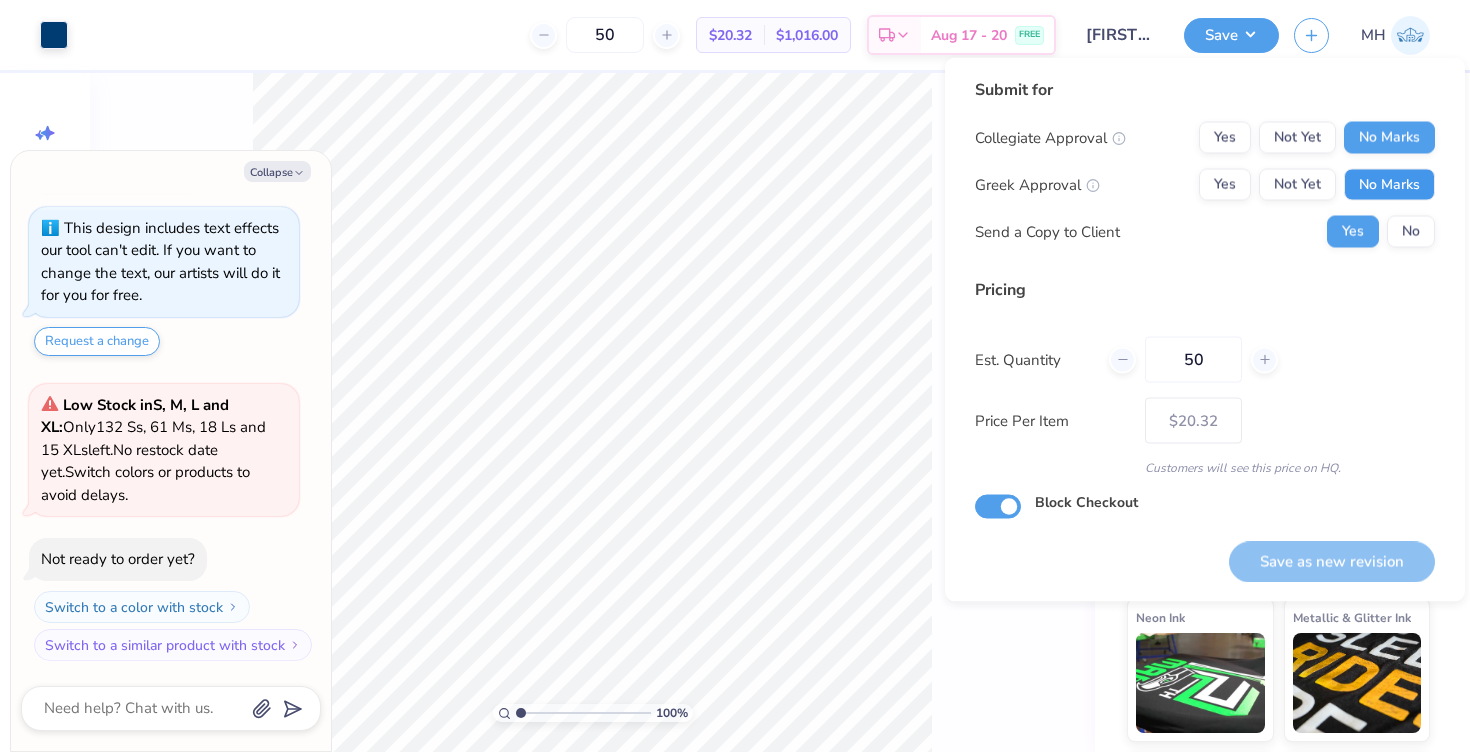 click on "No Marks" at bounding box center [1389, 185] 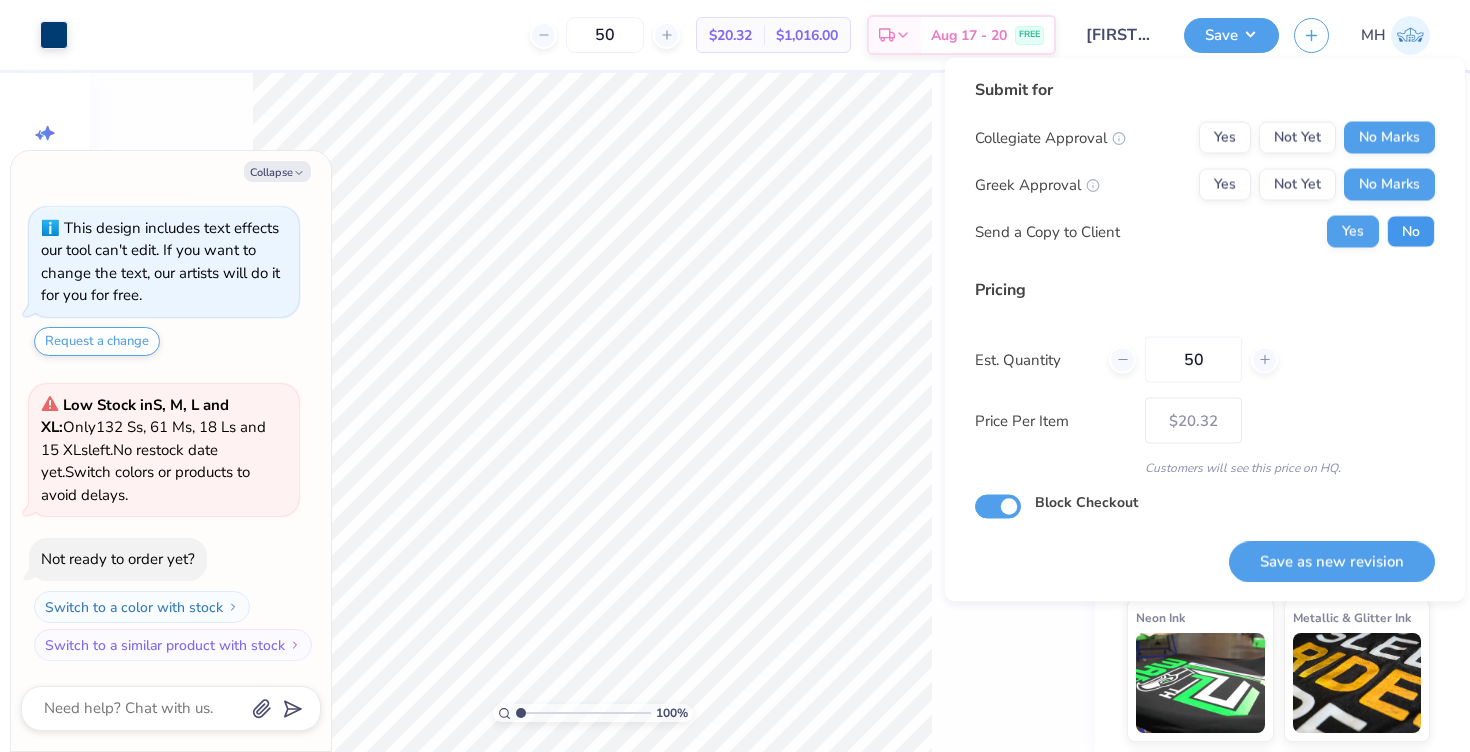 click on "No" at bounding box center [1411, 232] 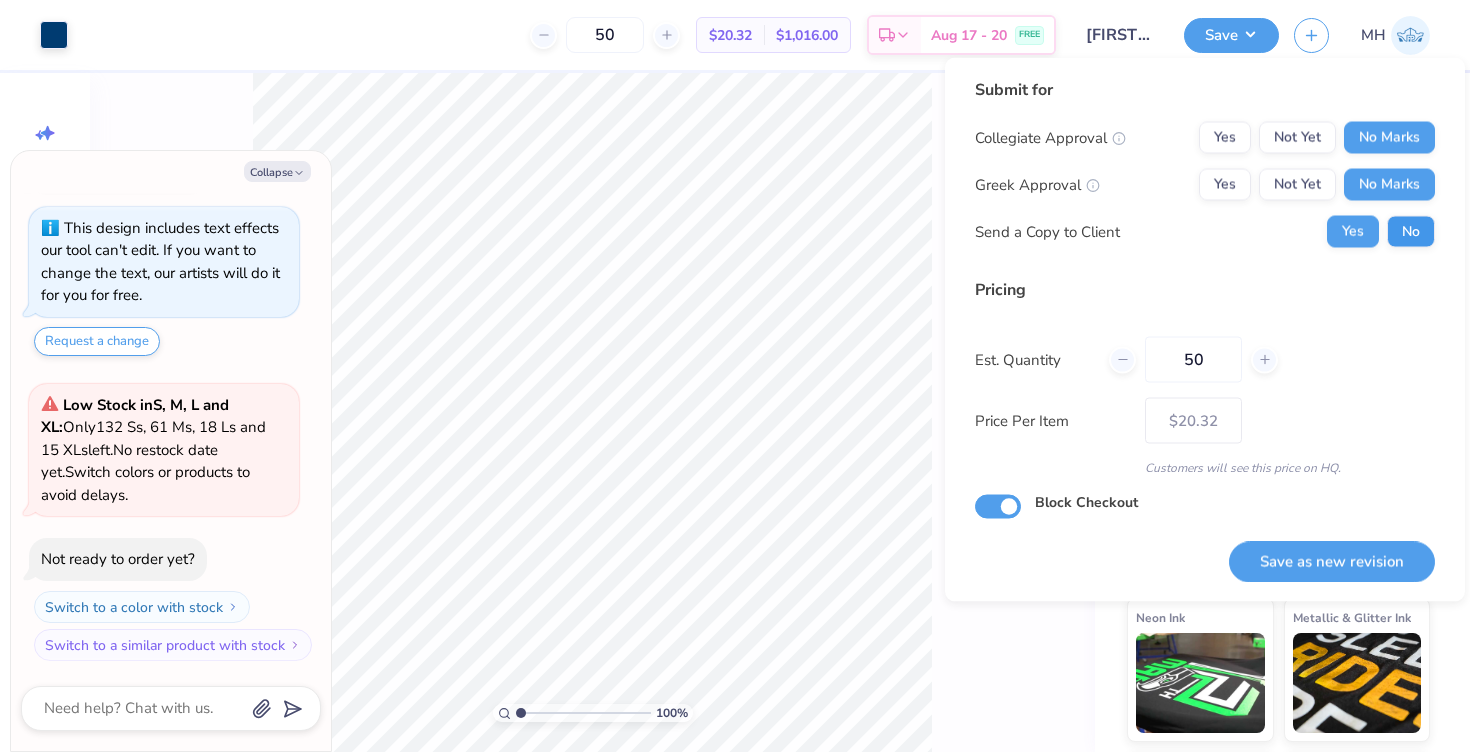type on "x" 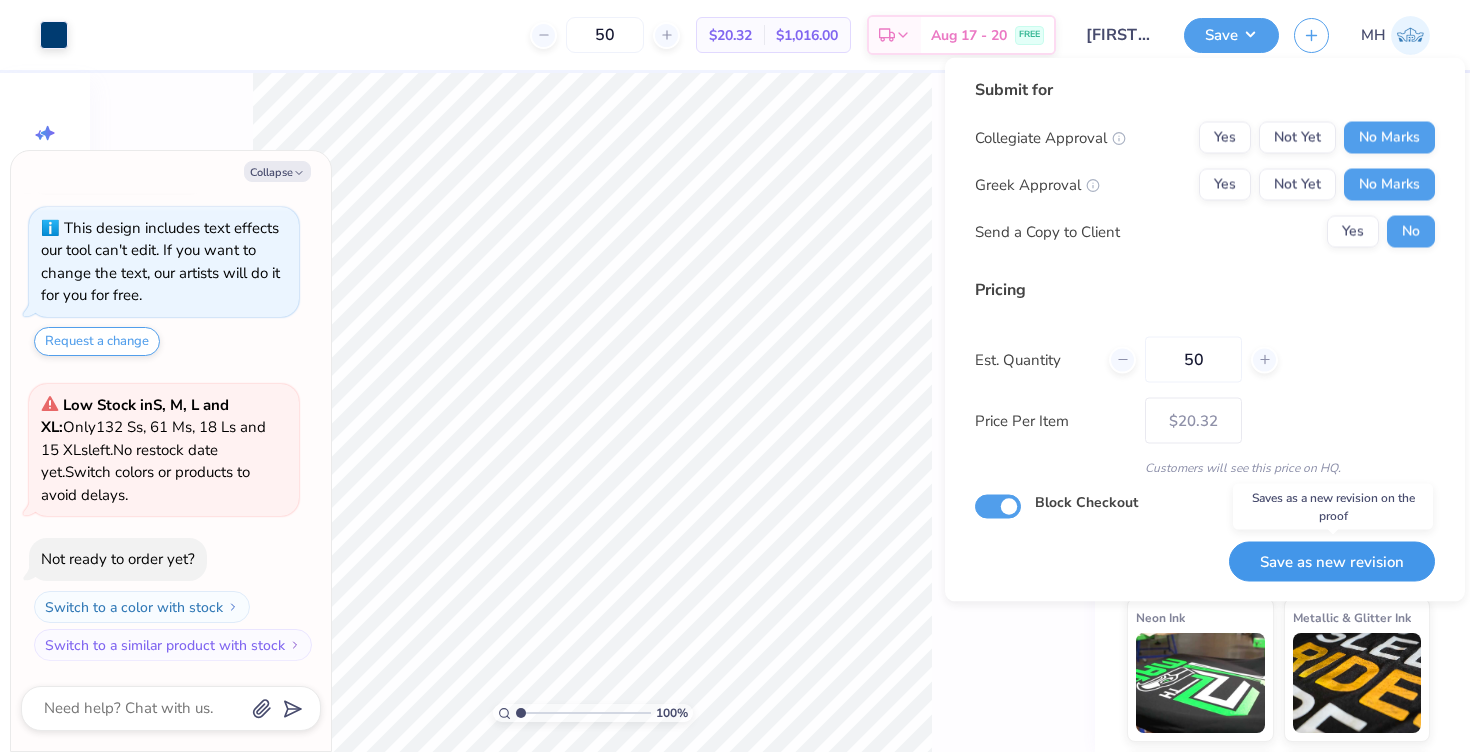 click on "Save as new revision" at bounding box center [1332, 561] 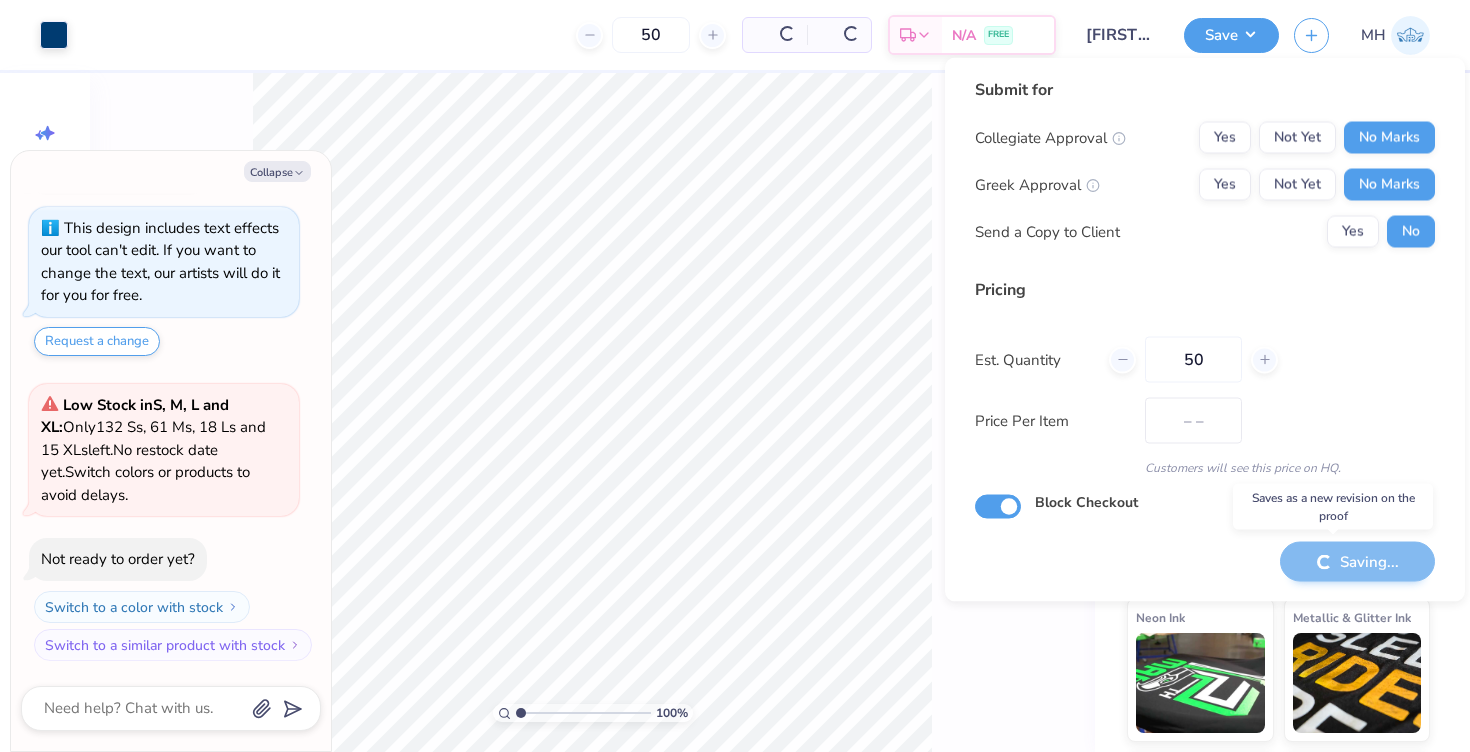 type on "$20.32" 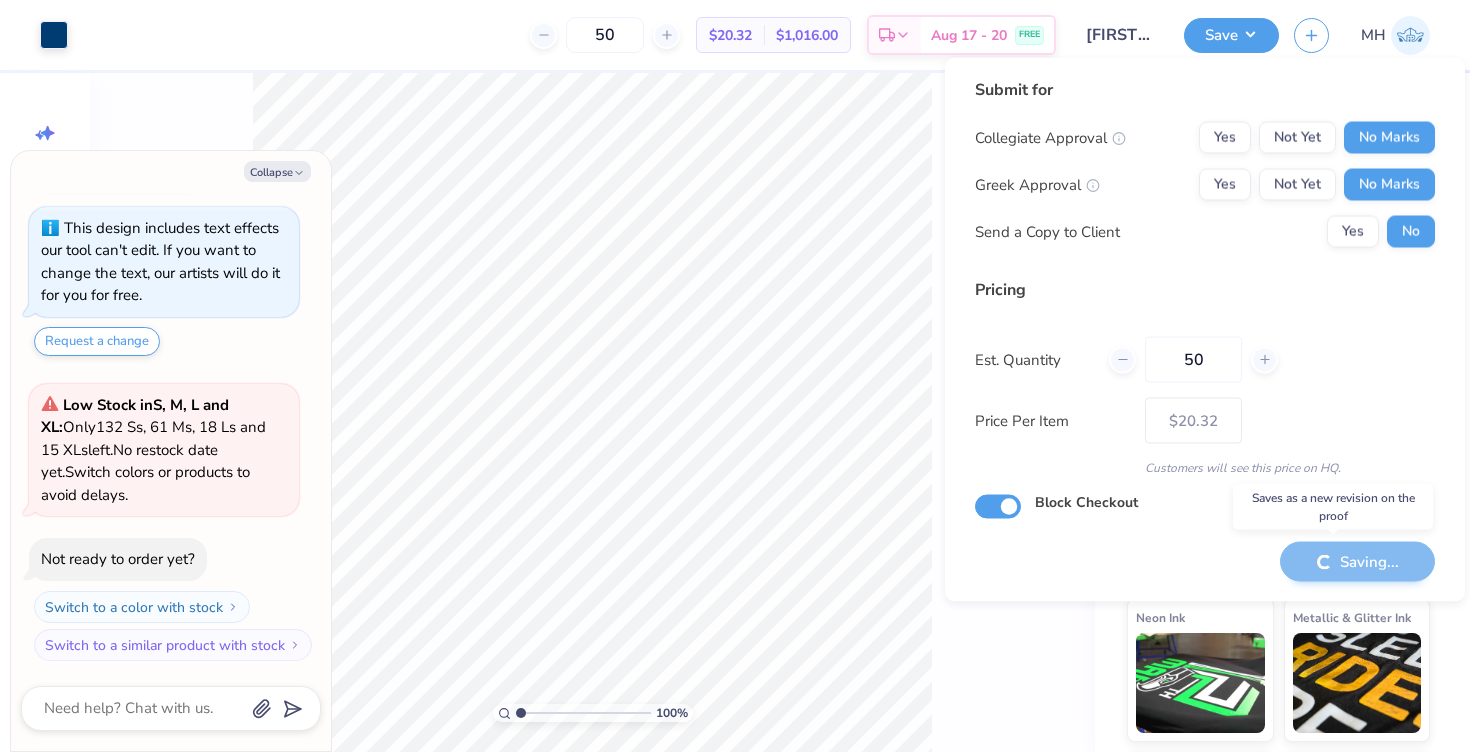 type on "x" 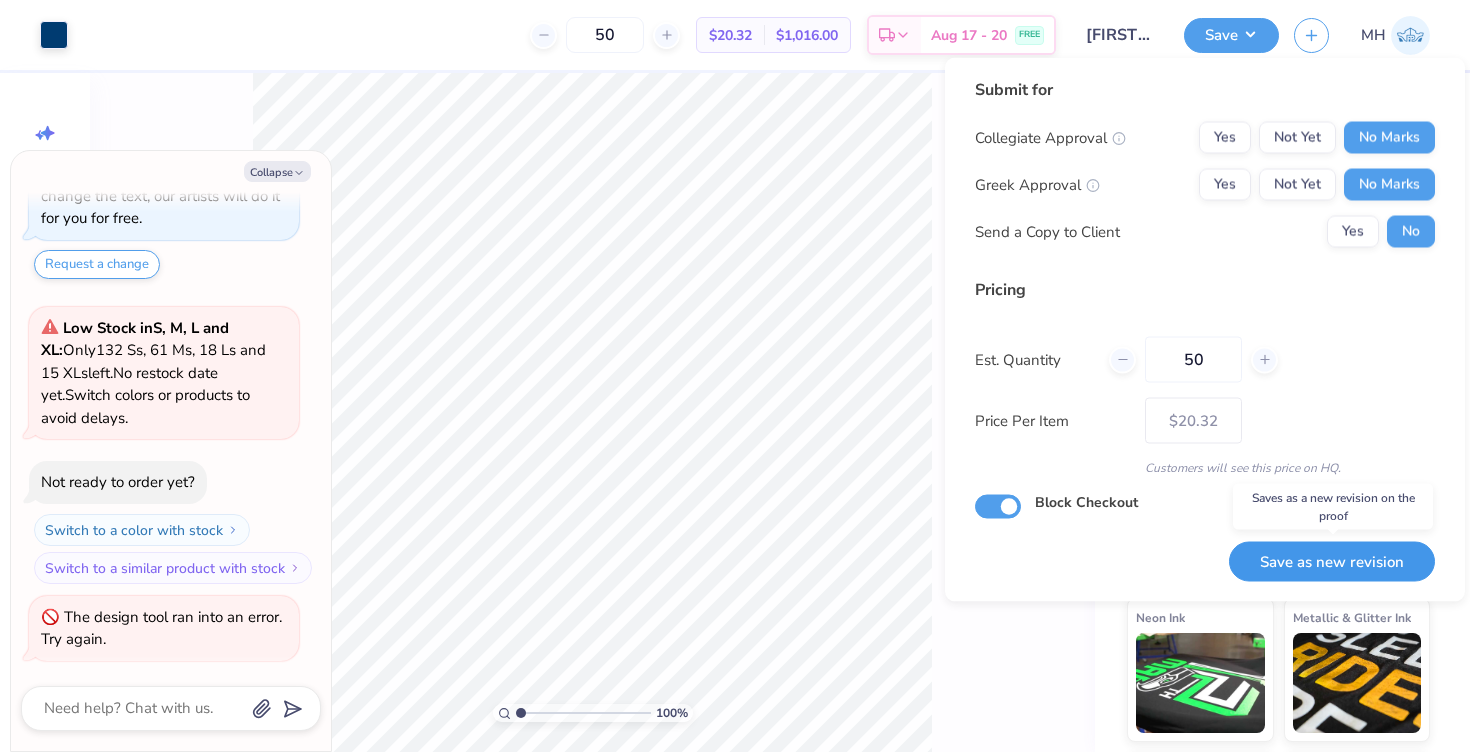 click on "Save as new revision" at bounding box center (1332, 561) 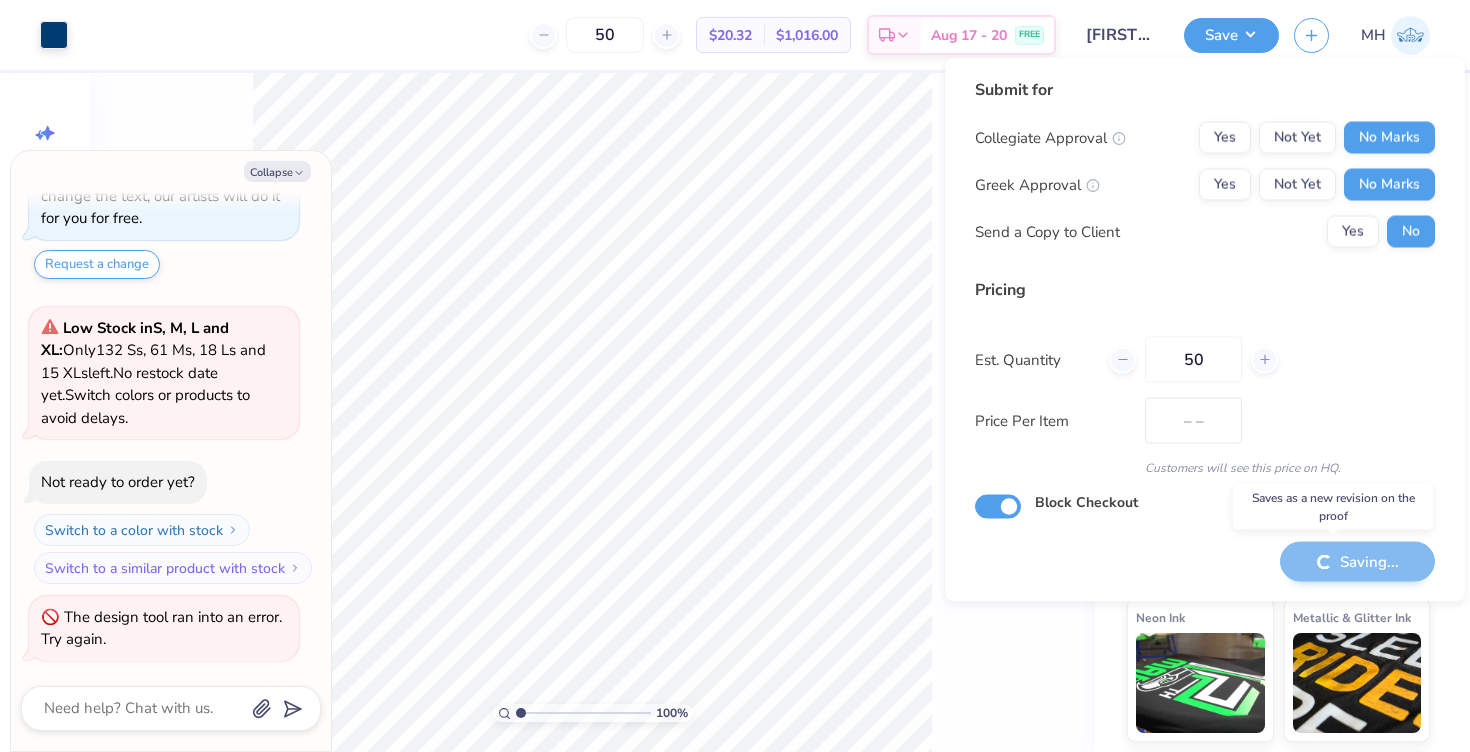 type on "$20.32" 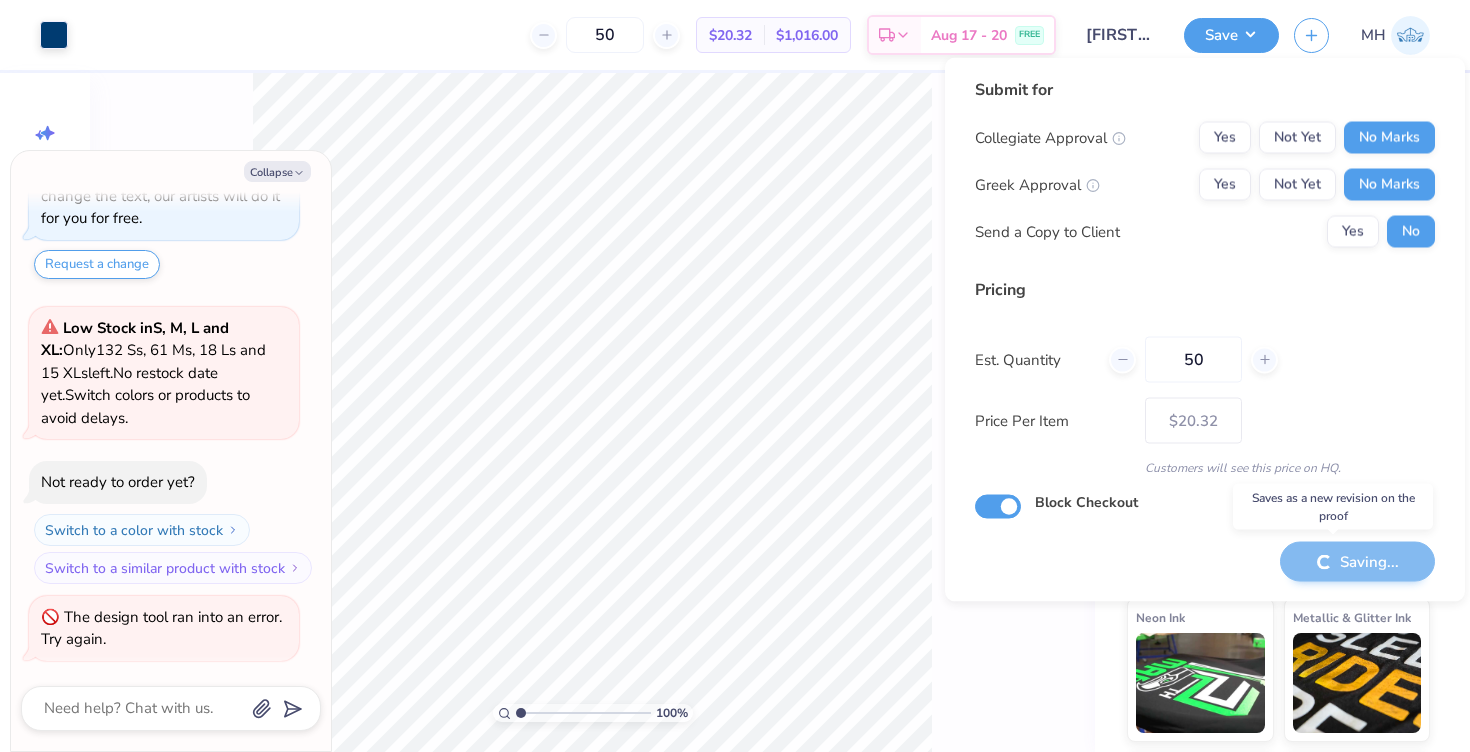 type on "x" 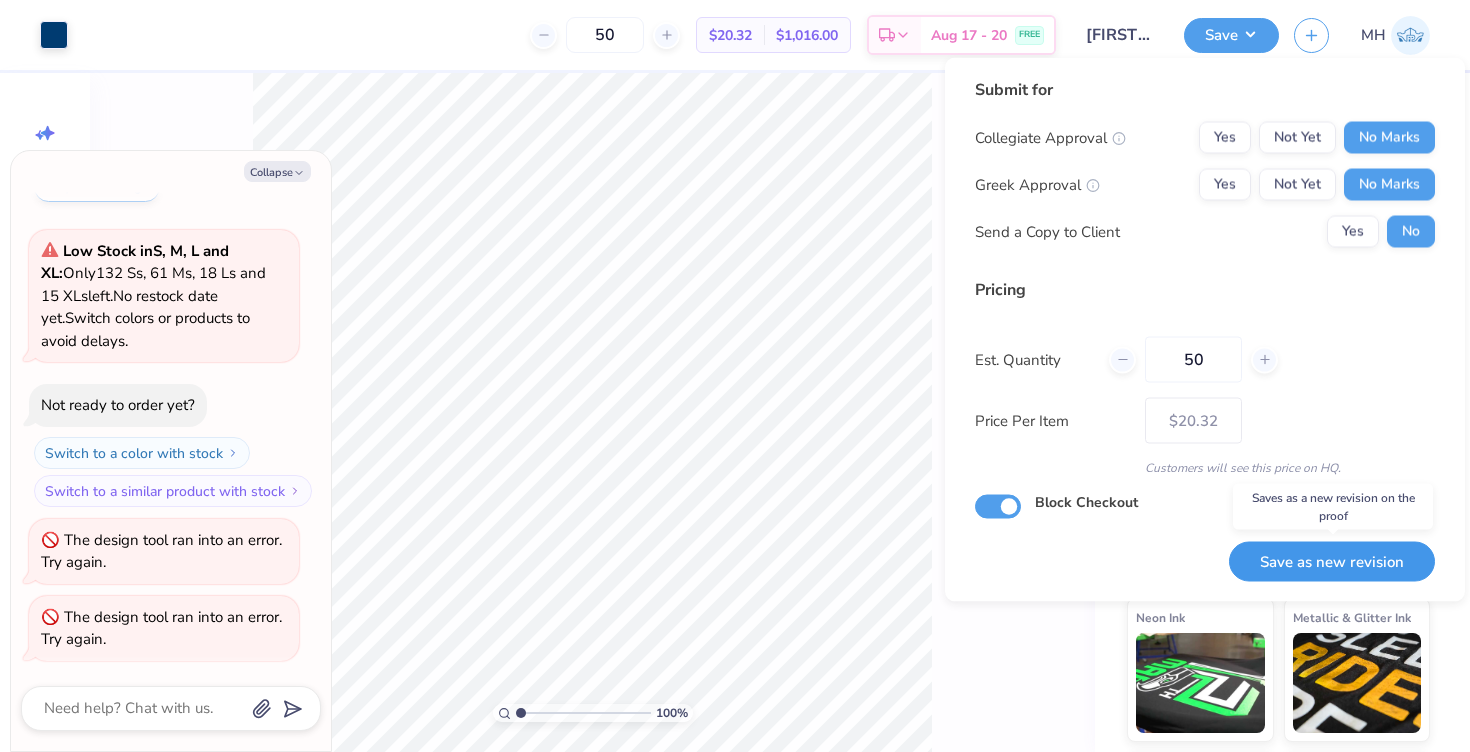 click on "Save as new revision" at bounding box center (1332, 561) 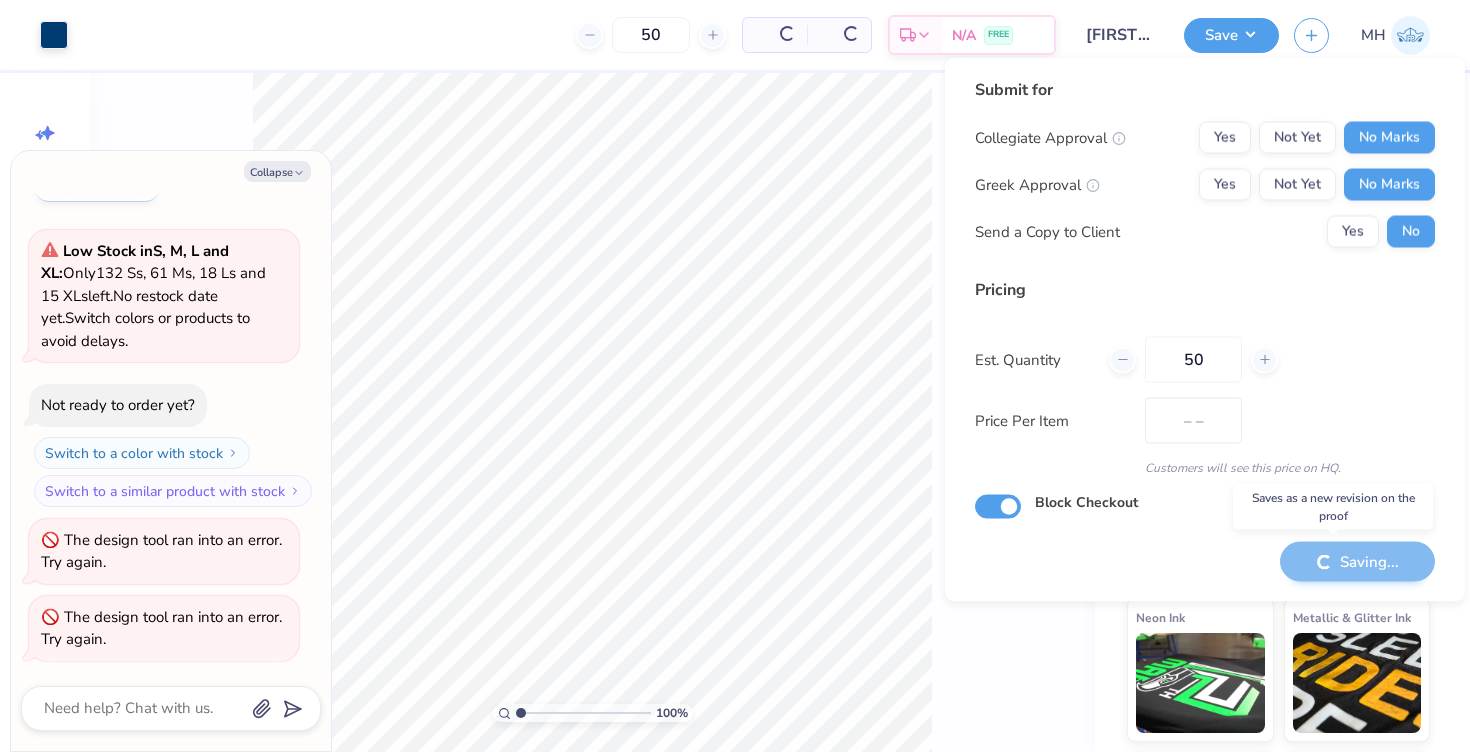 click on "Saving..." at bounding box center (1357, 561) 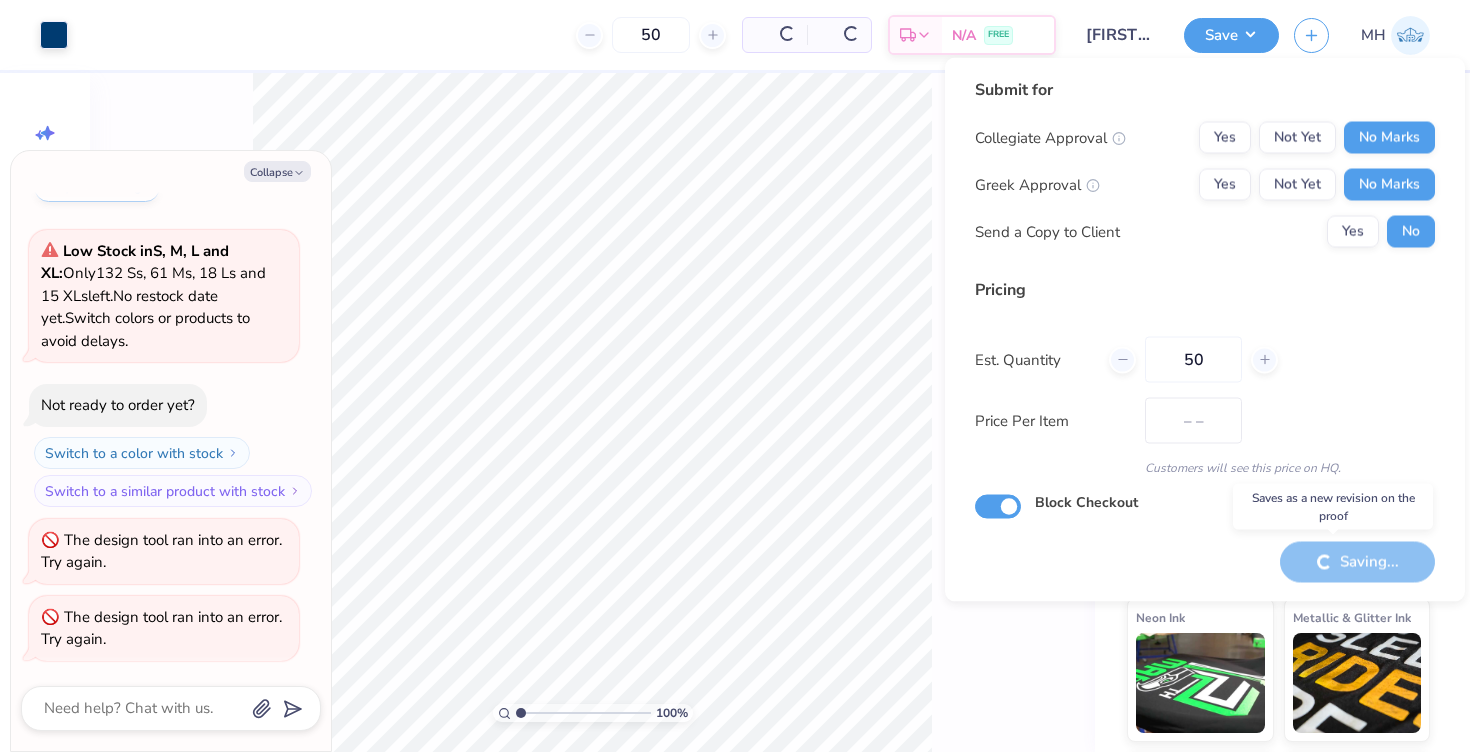 type on "$20.32" 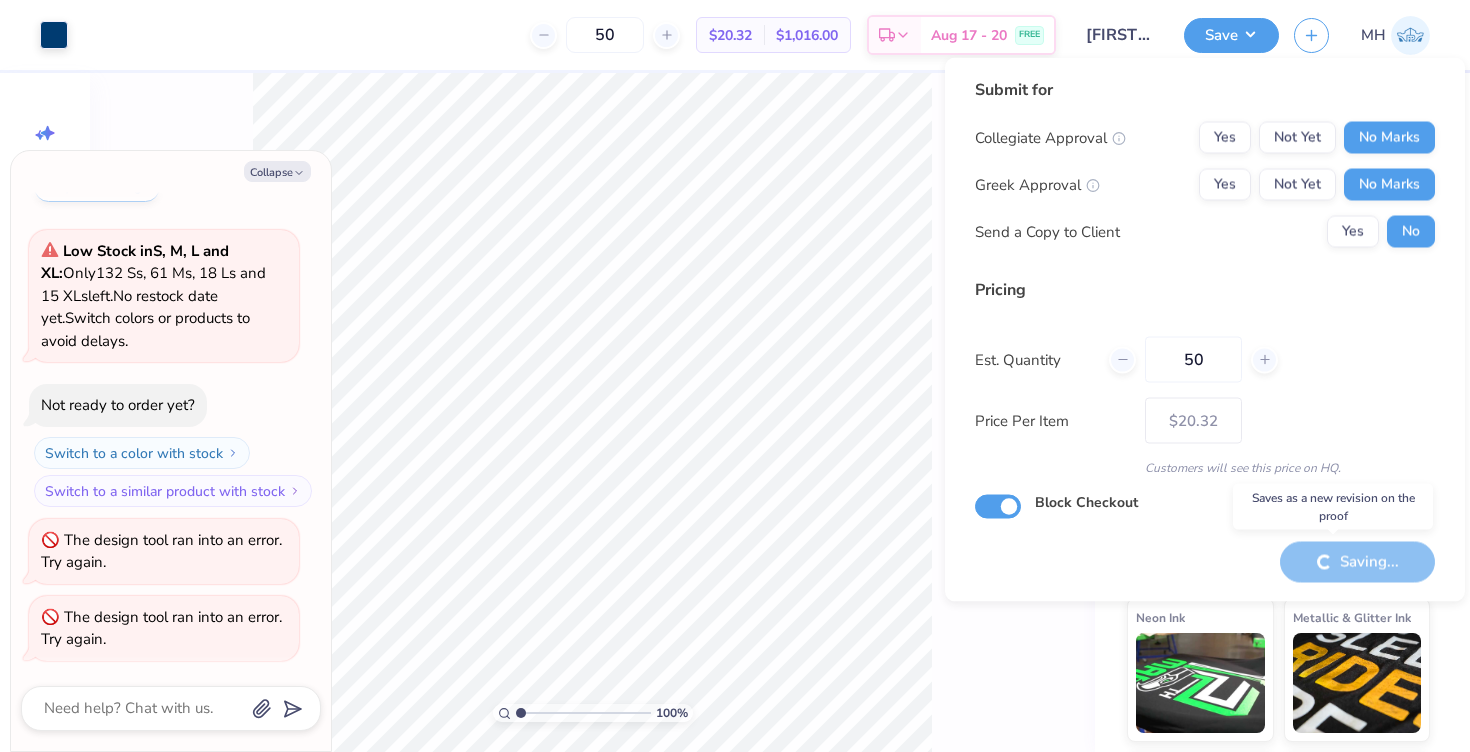 click on "Saving..." at bounding box center [1357, 561] 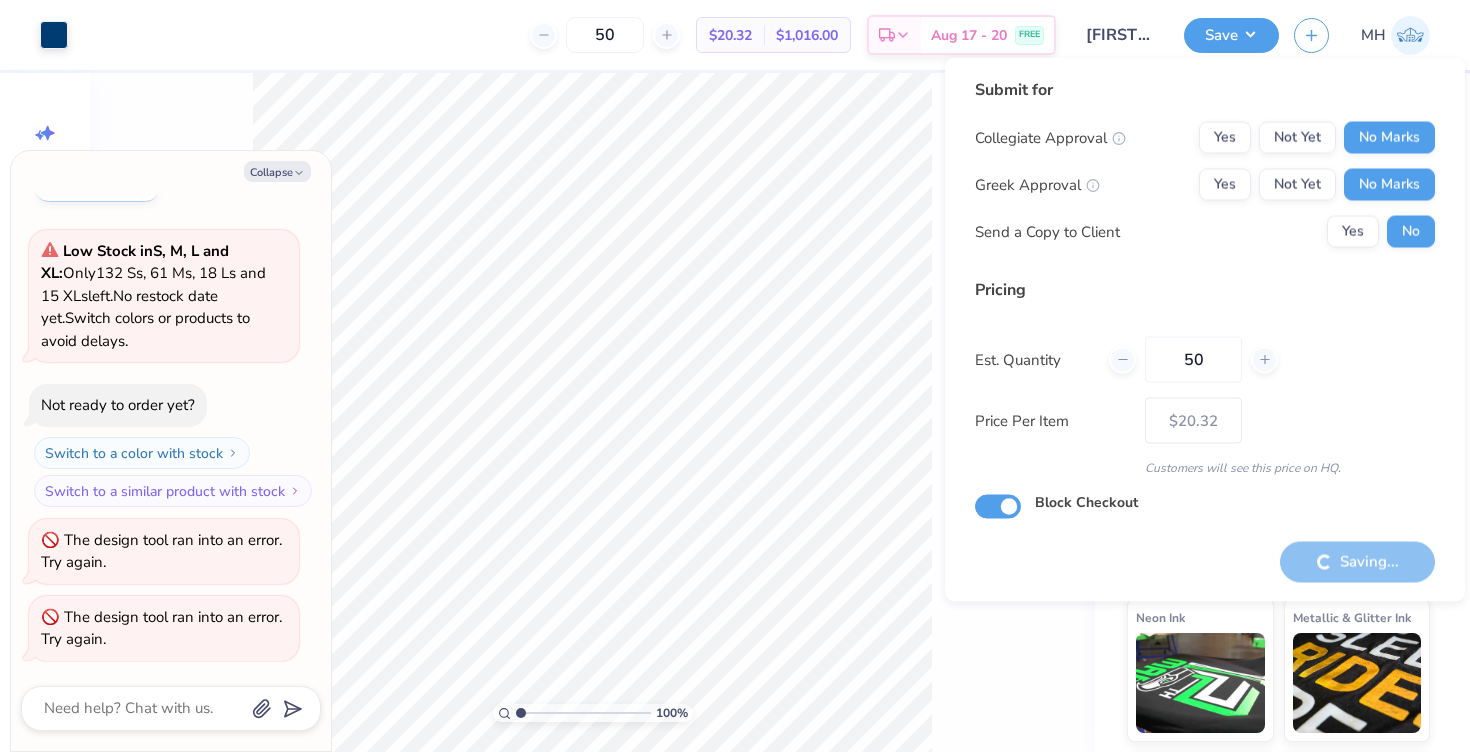 scroll, scrollTop: 287, scrollLeft: 0, axis: vertical 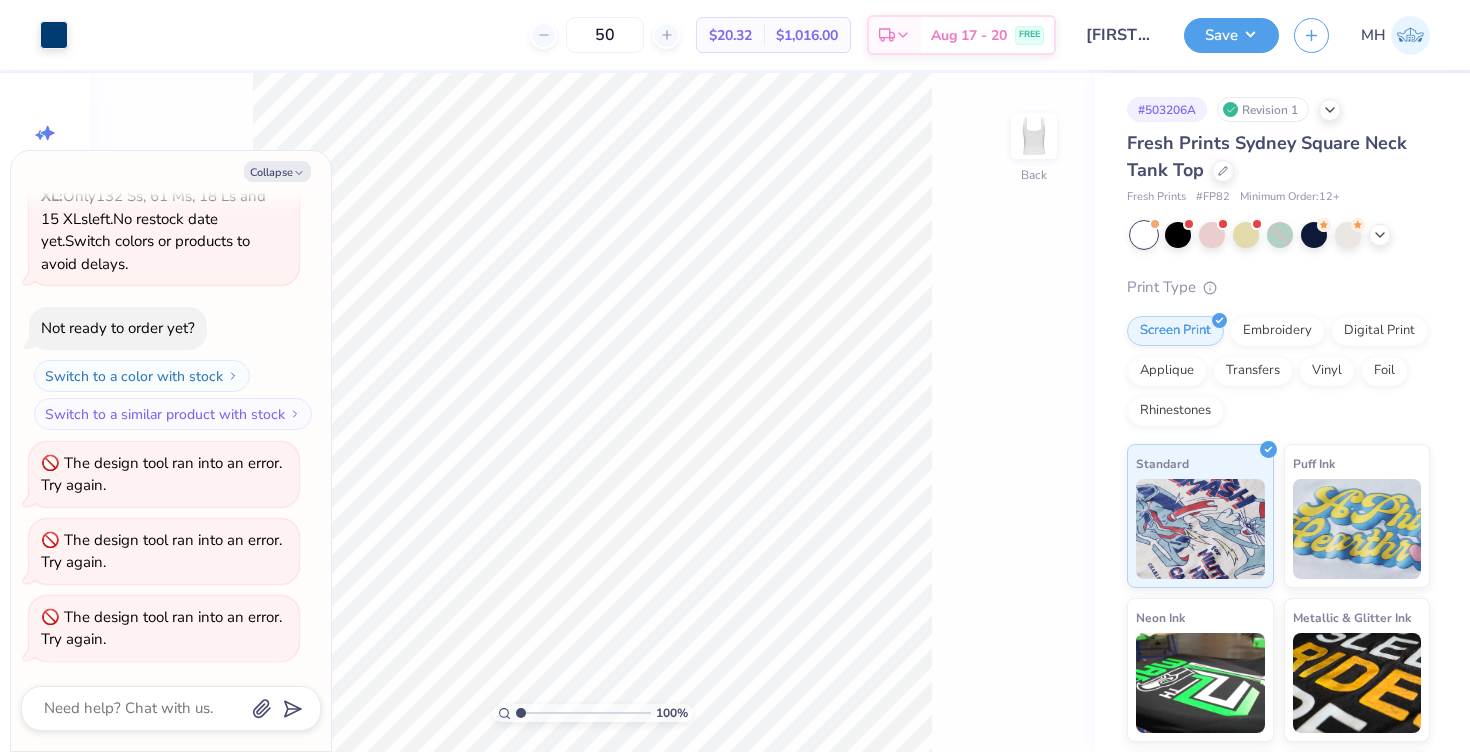 click on "Fresh Prints Sydney Square Neck Tank Top" at bounding box center [1267, 156] 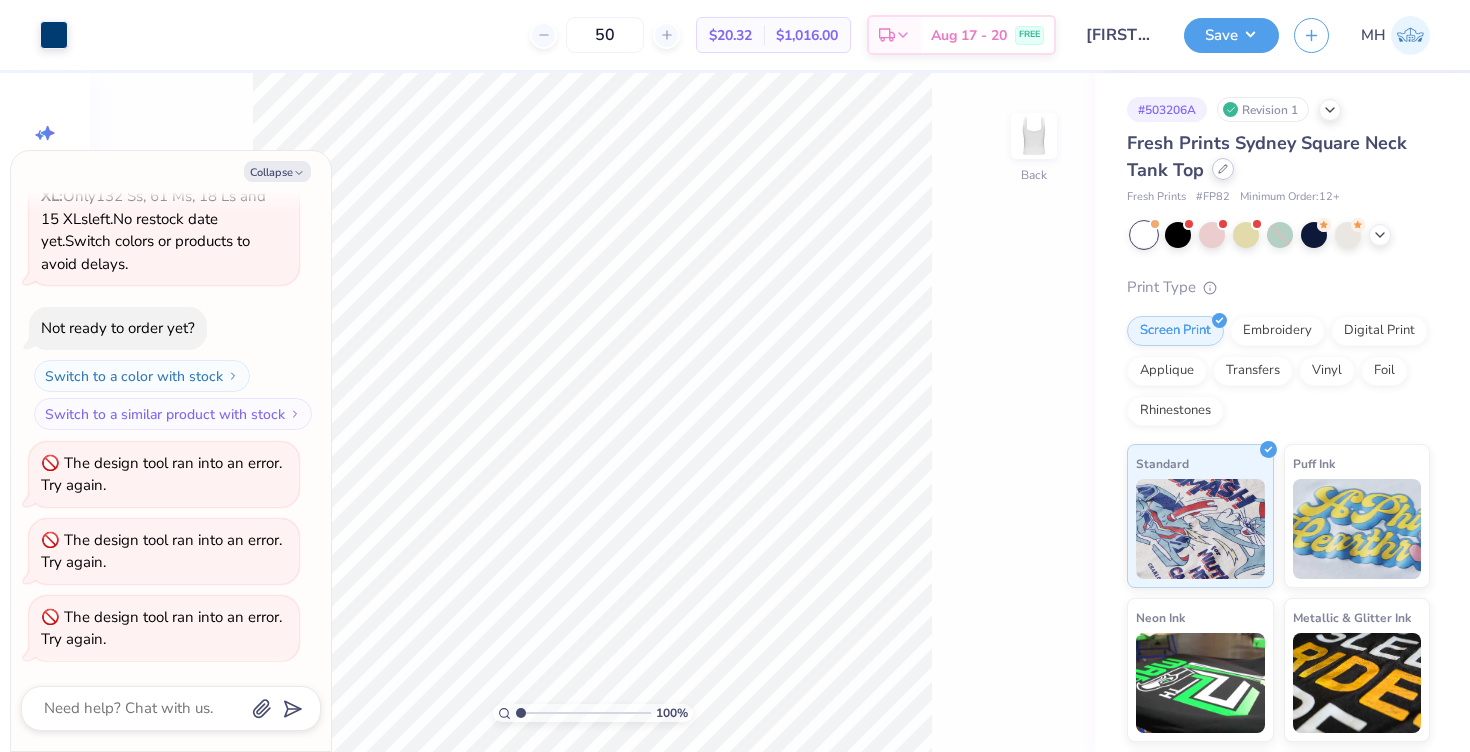 click at bounding box center (1223, 169) 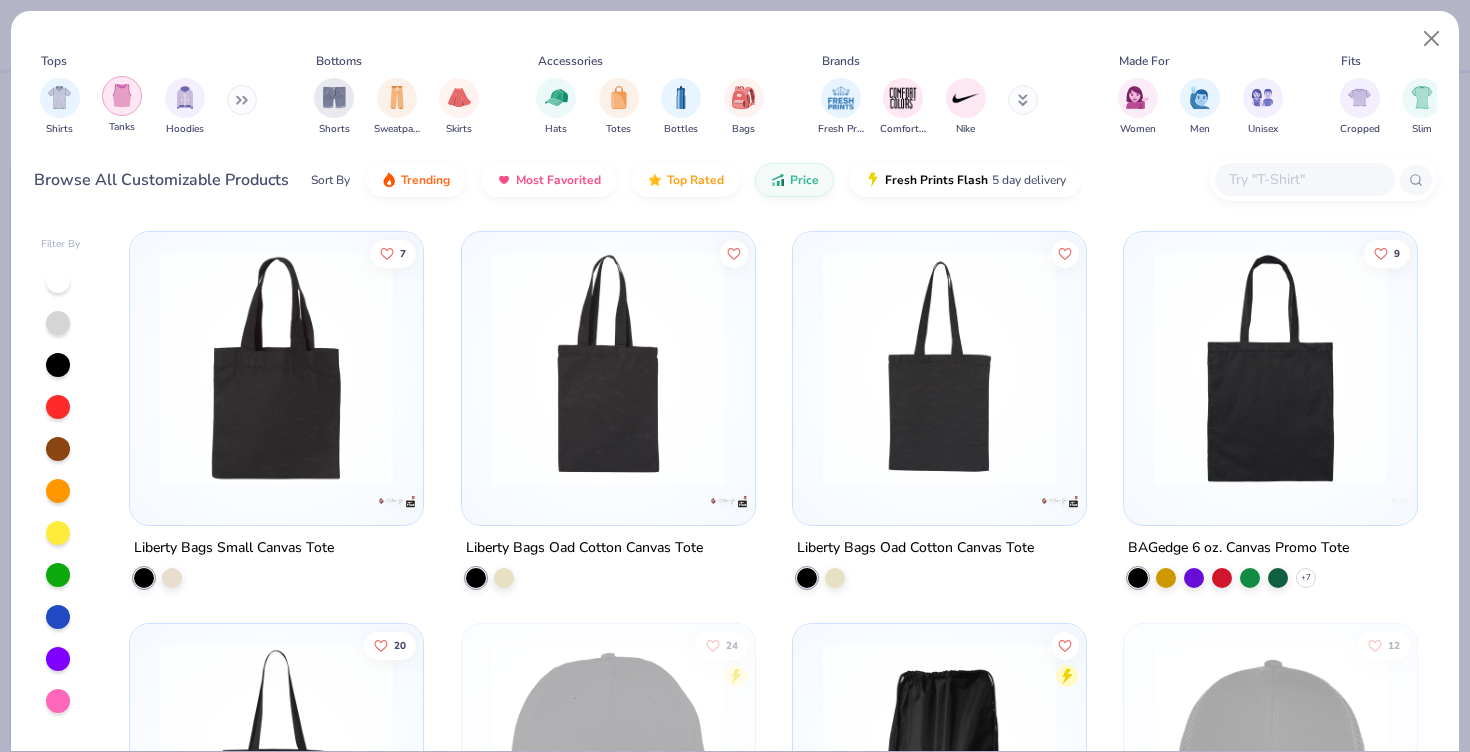 click at bounding box center [122, 96] 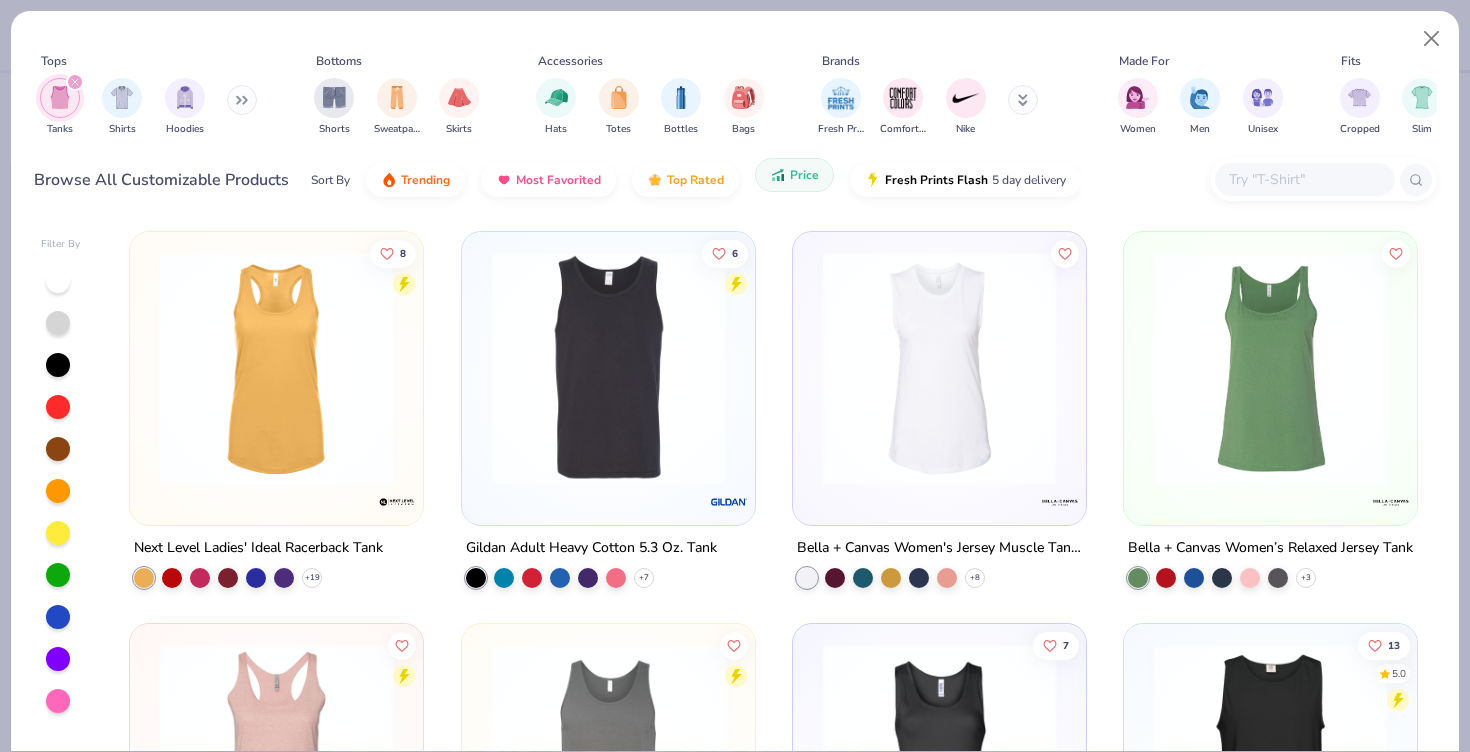 click on "Price" at bounding box center [794, 175] 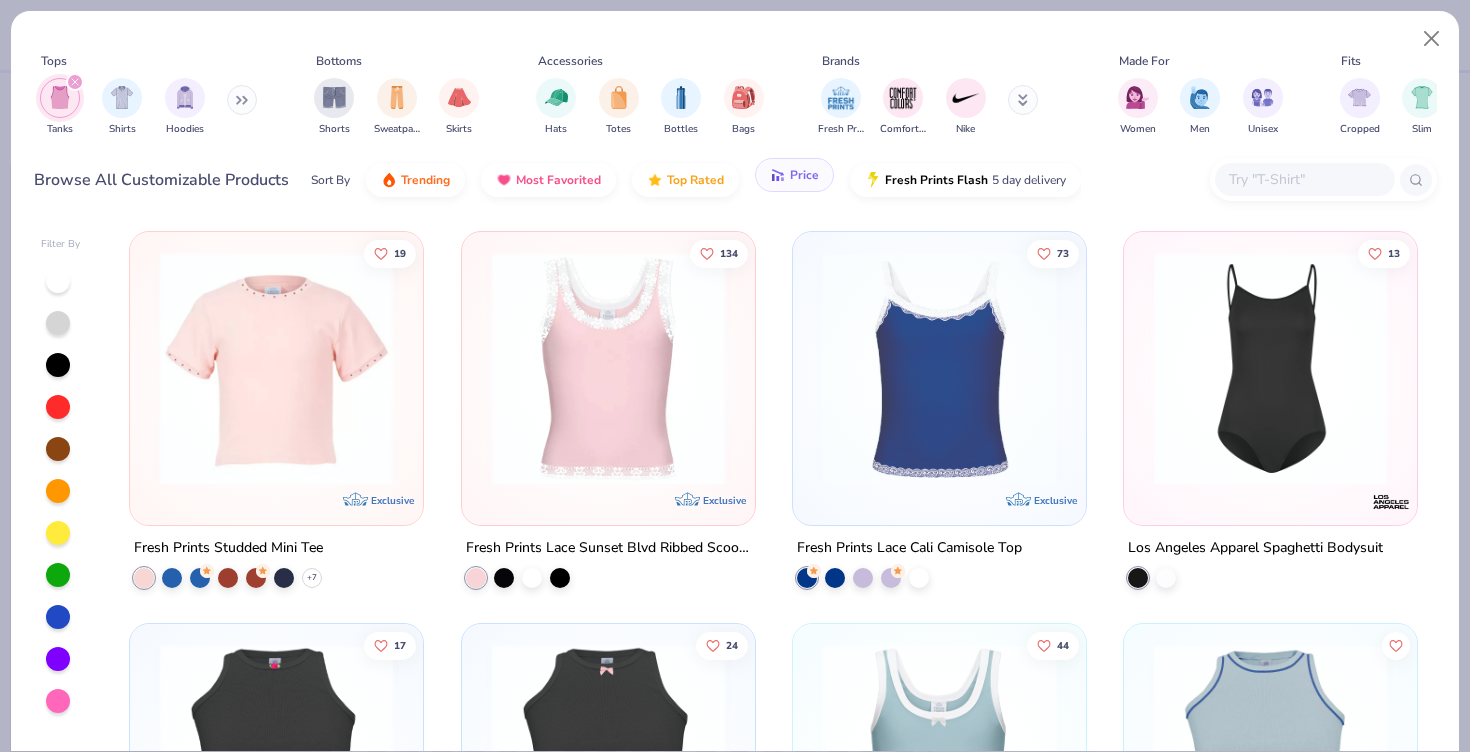 click on "Price" at bounding box center (794, 175) 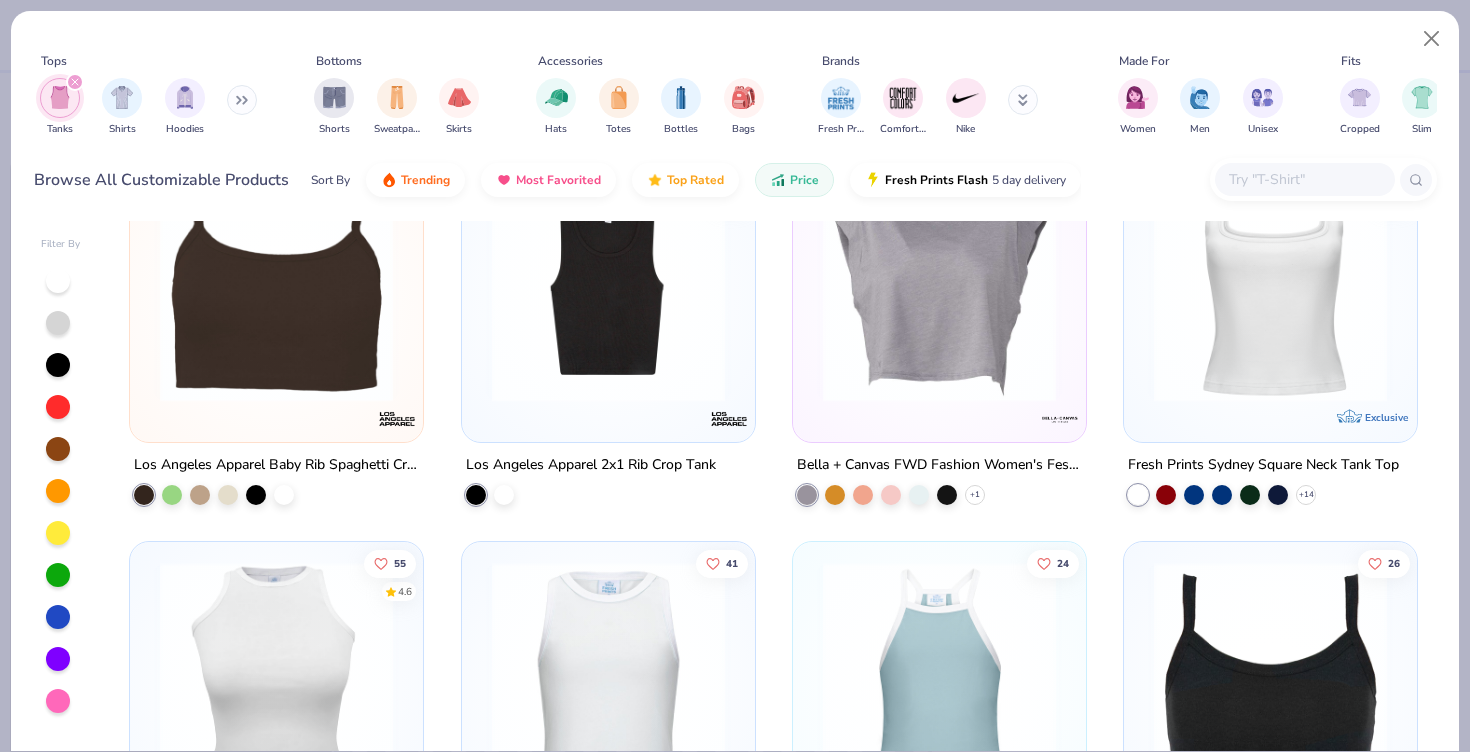 scroll, scrollTop: 1990, scrollLeft: 0, axis: vertical 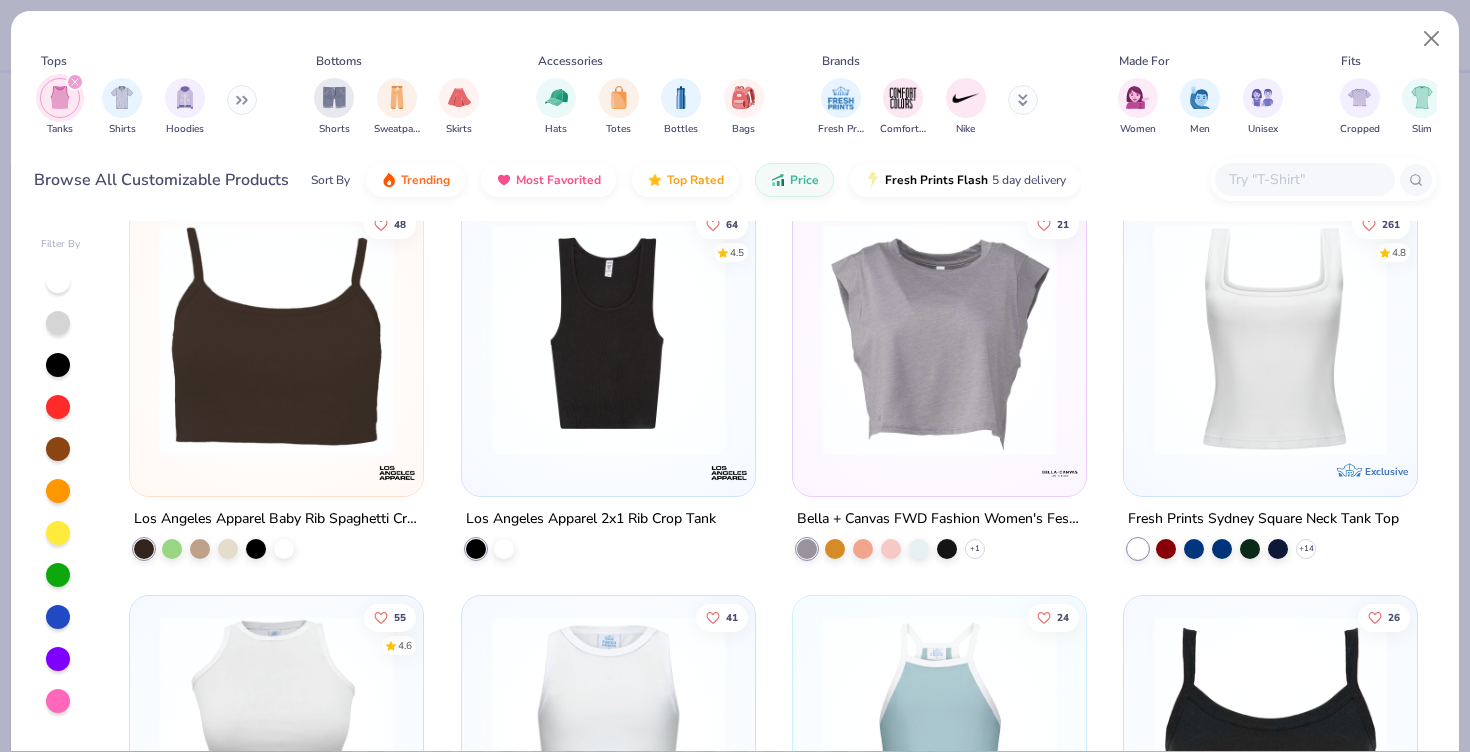 click at bounding box center [1270, 339] 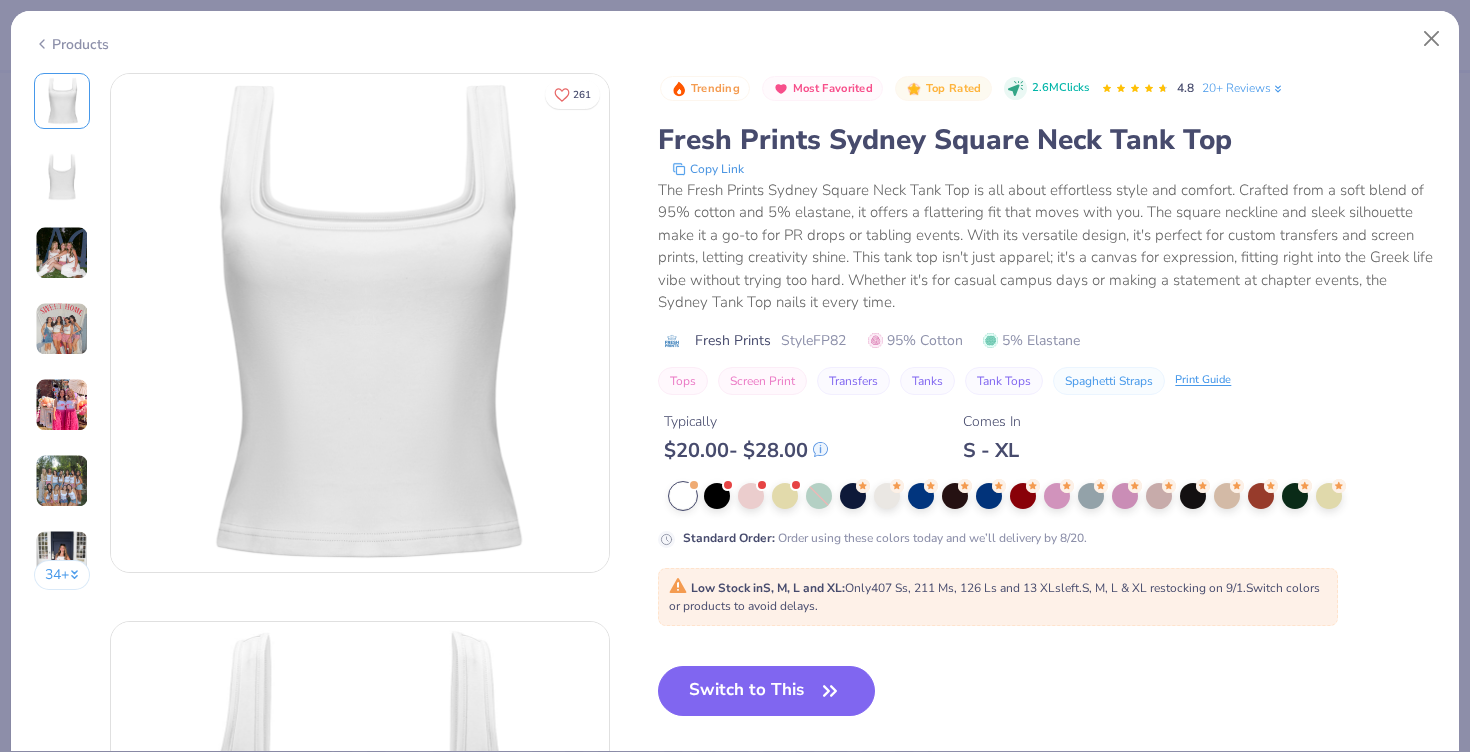 type on "x" 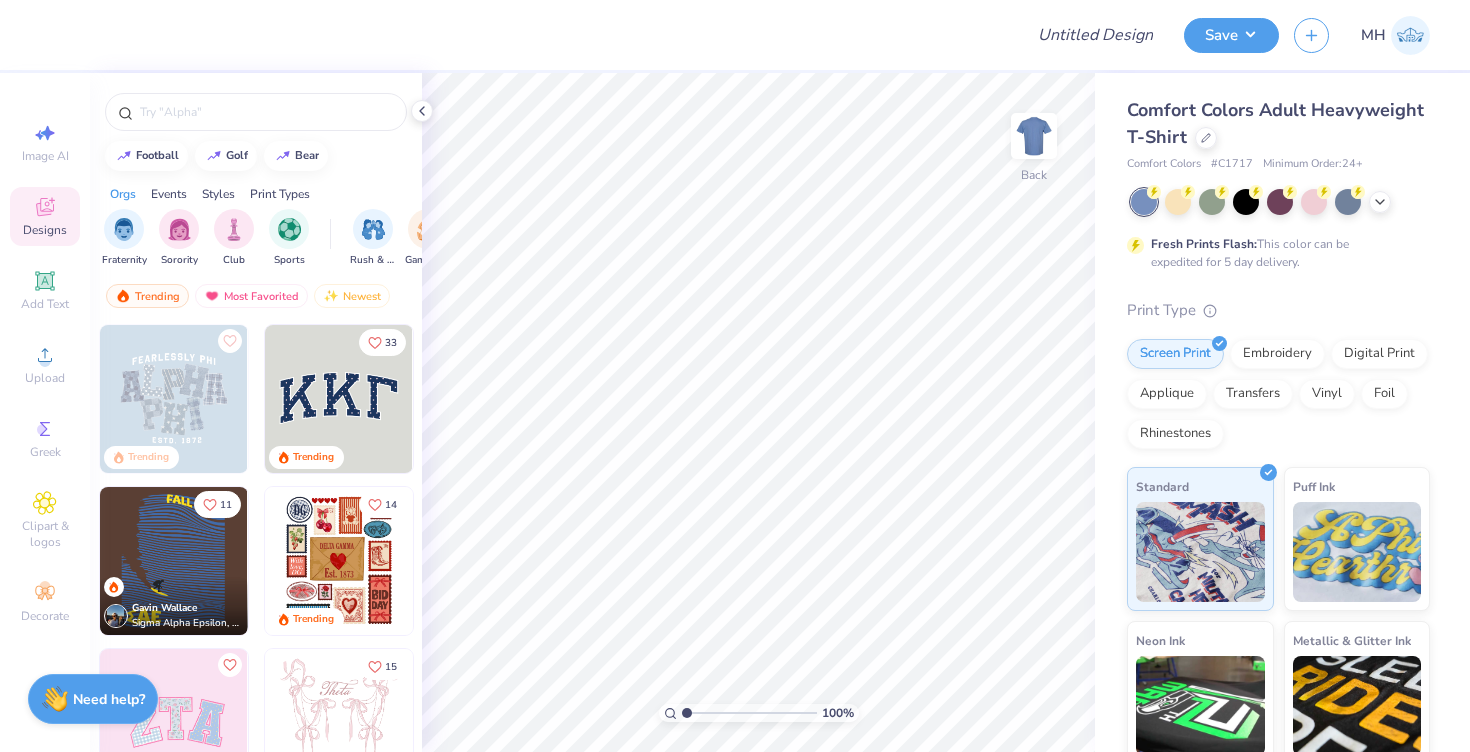scroll, scrollTop: 0, scrollLeft: 0, axis: both 